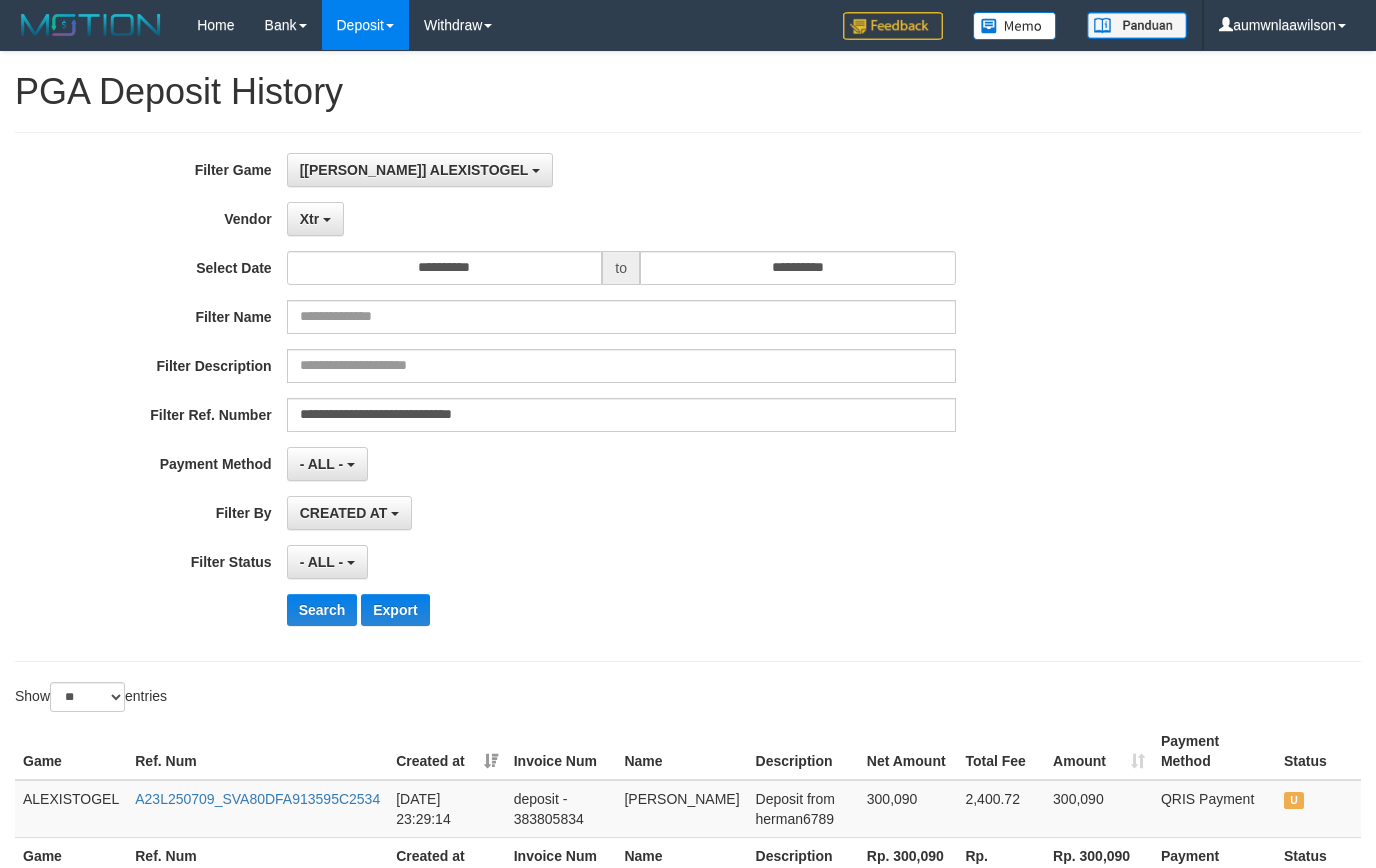 select on "**********" 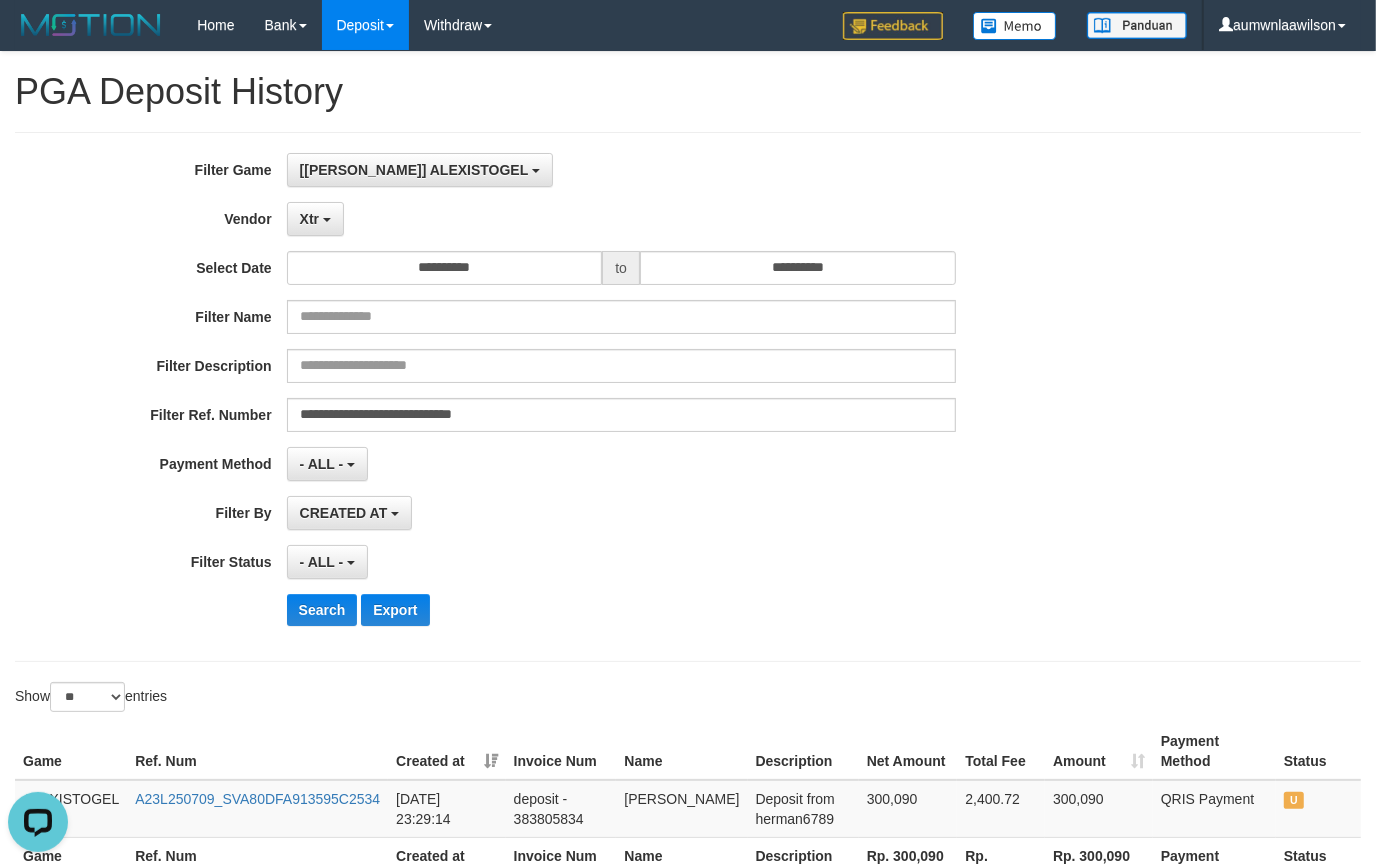 scroll, scrollTop: 0, scrollLeft: 0, axis: both 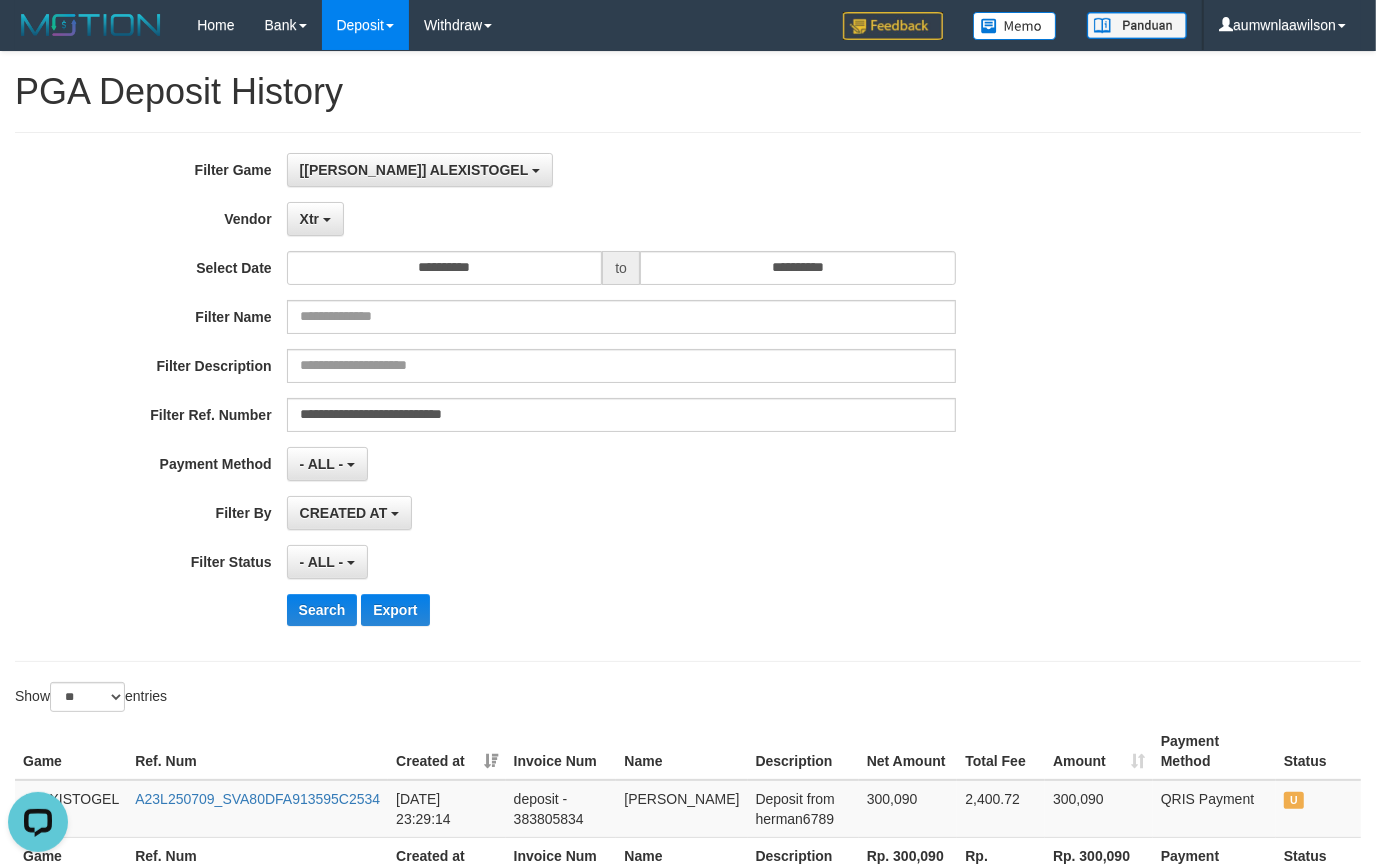 click on "Search" at bounding box center (322, 610) 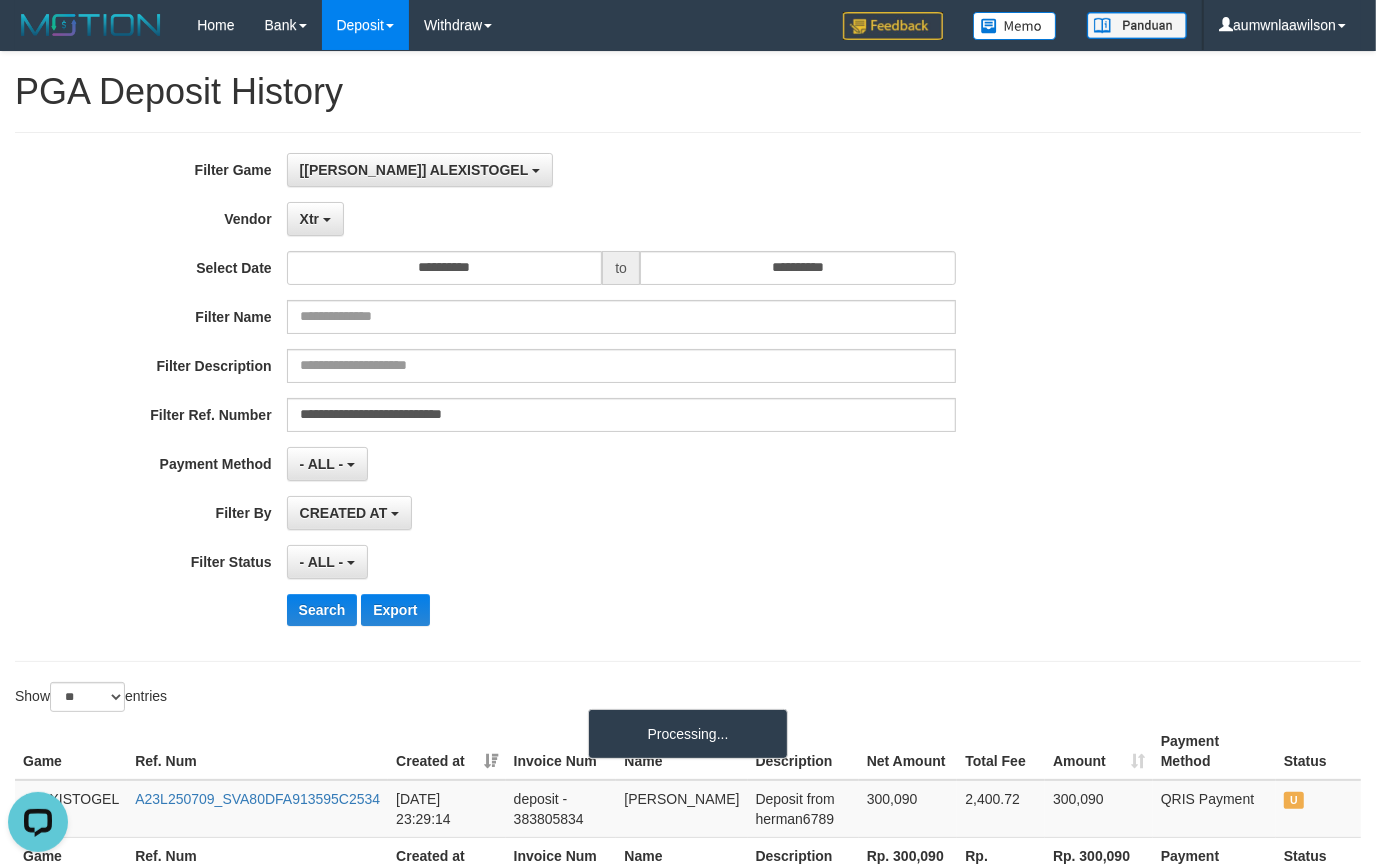 click on "Search" at bounding box center (322, 610) 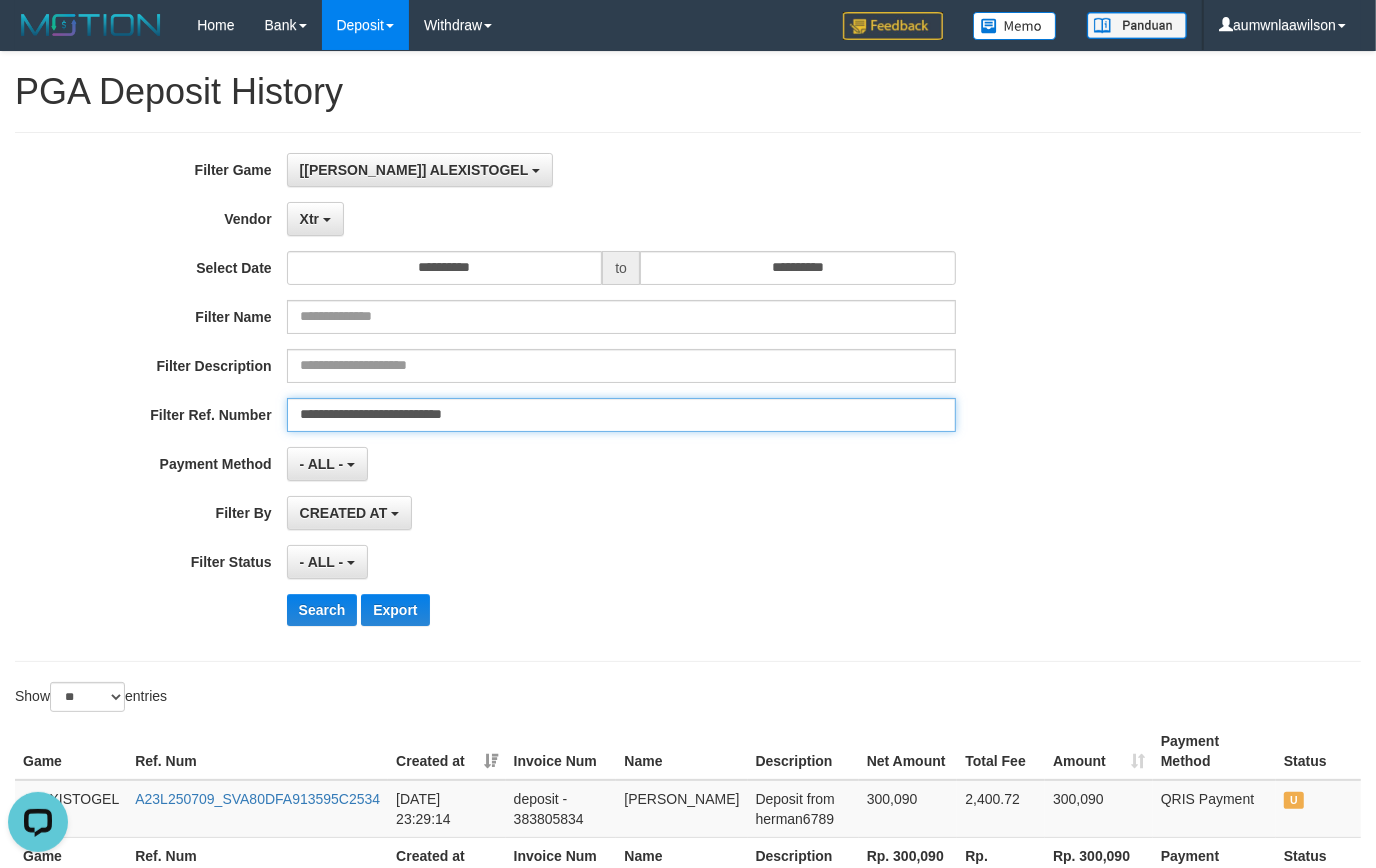 click on "**********" at bounding box center [621, 415] 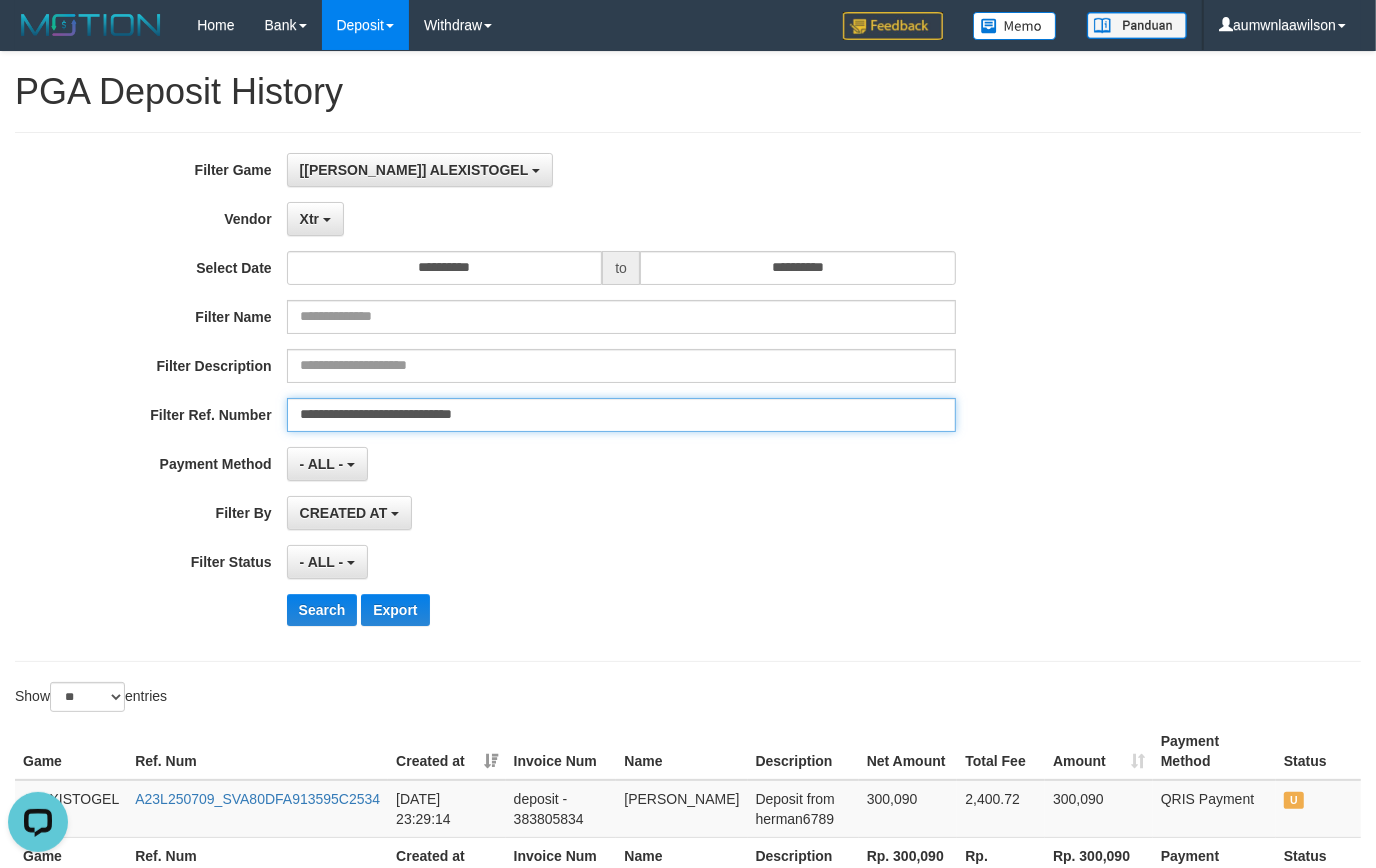type on "**********" 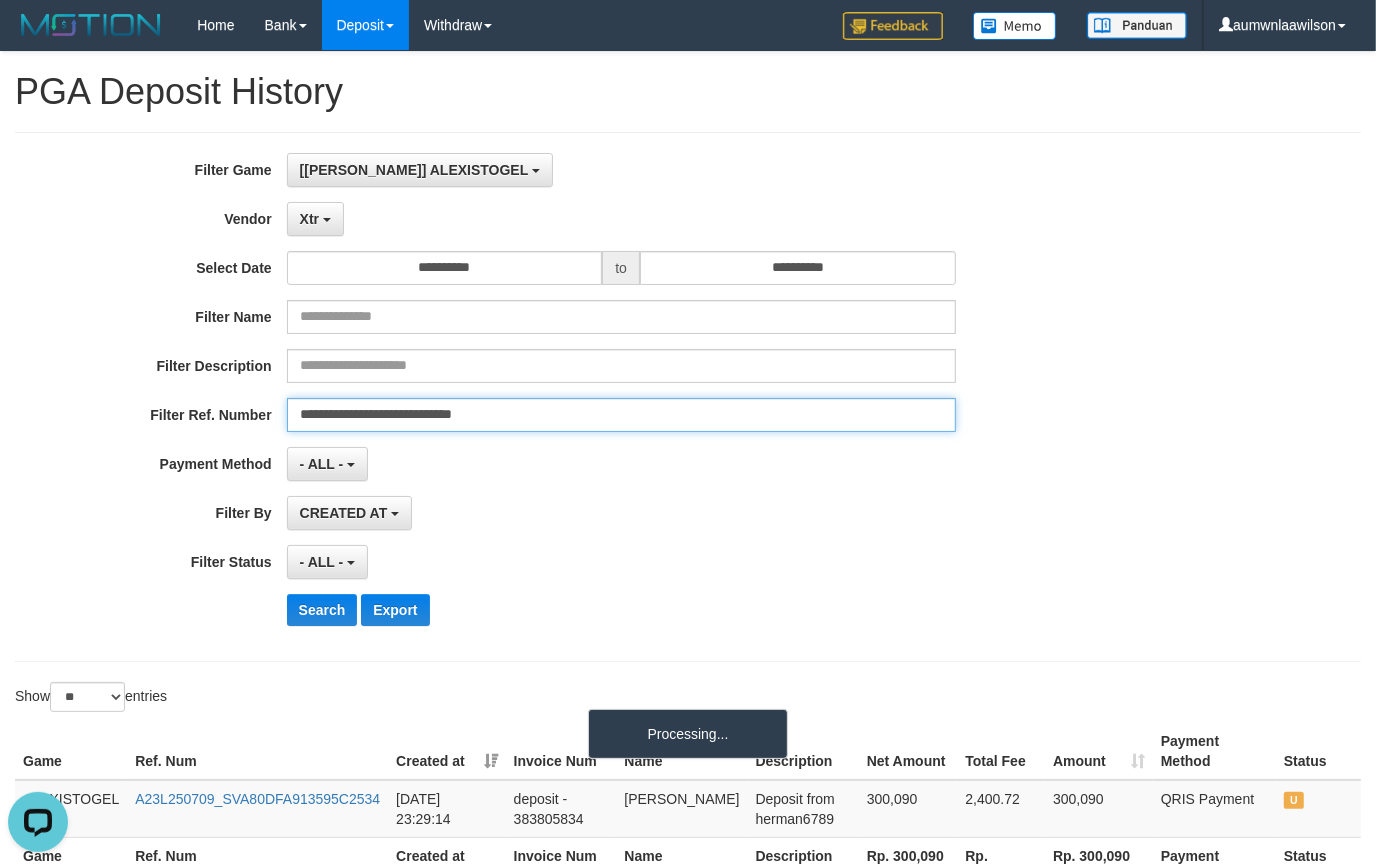 click on "Search" at bounding box center (322, 610) 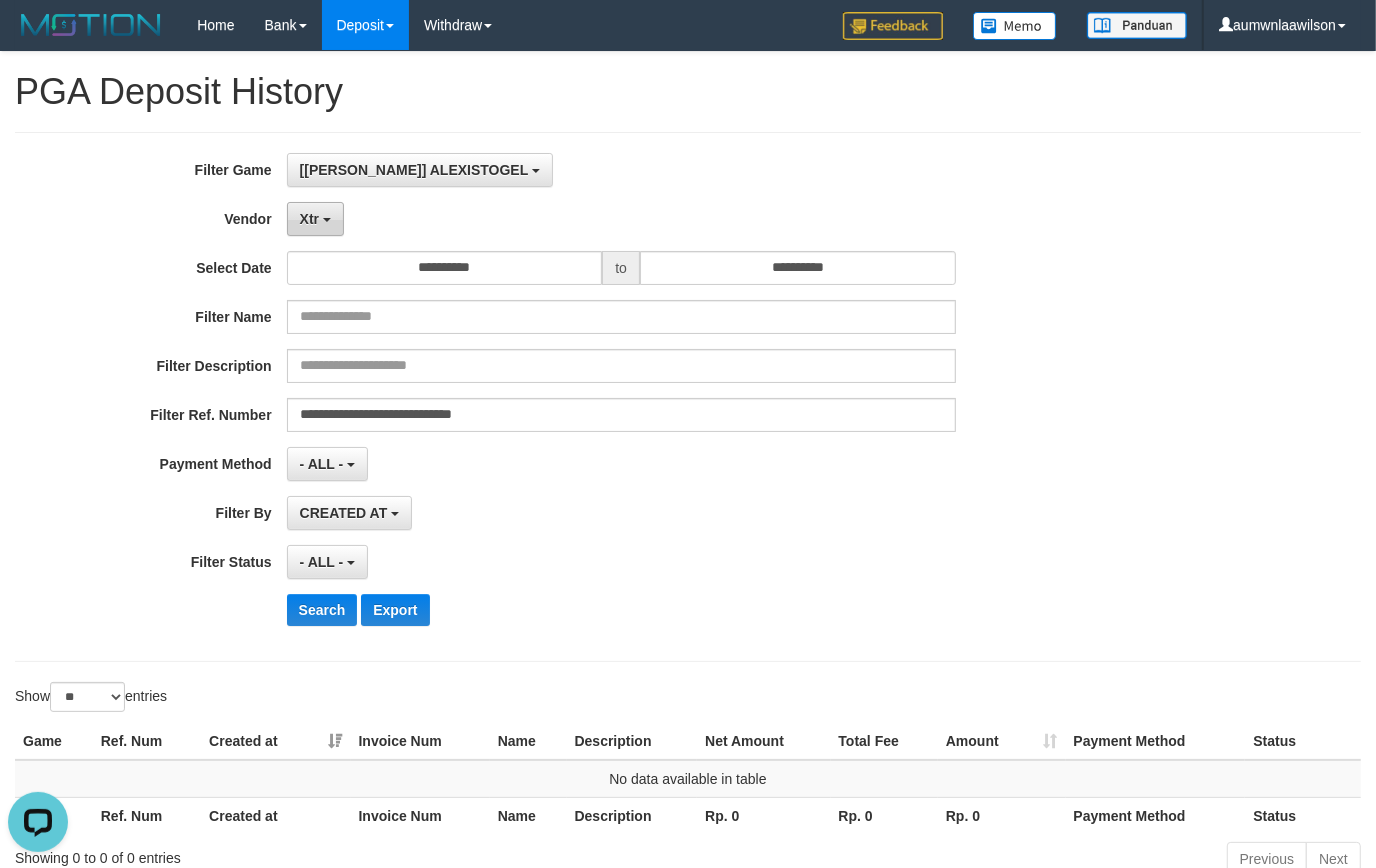 click on "Xtr" at bounding box center [315, 219] 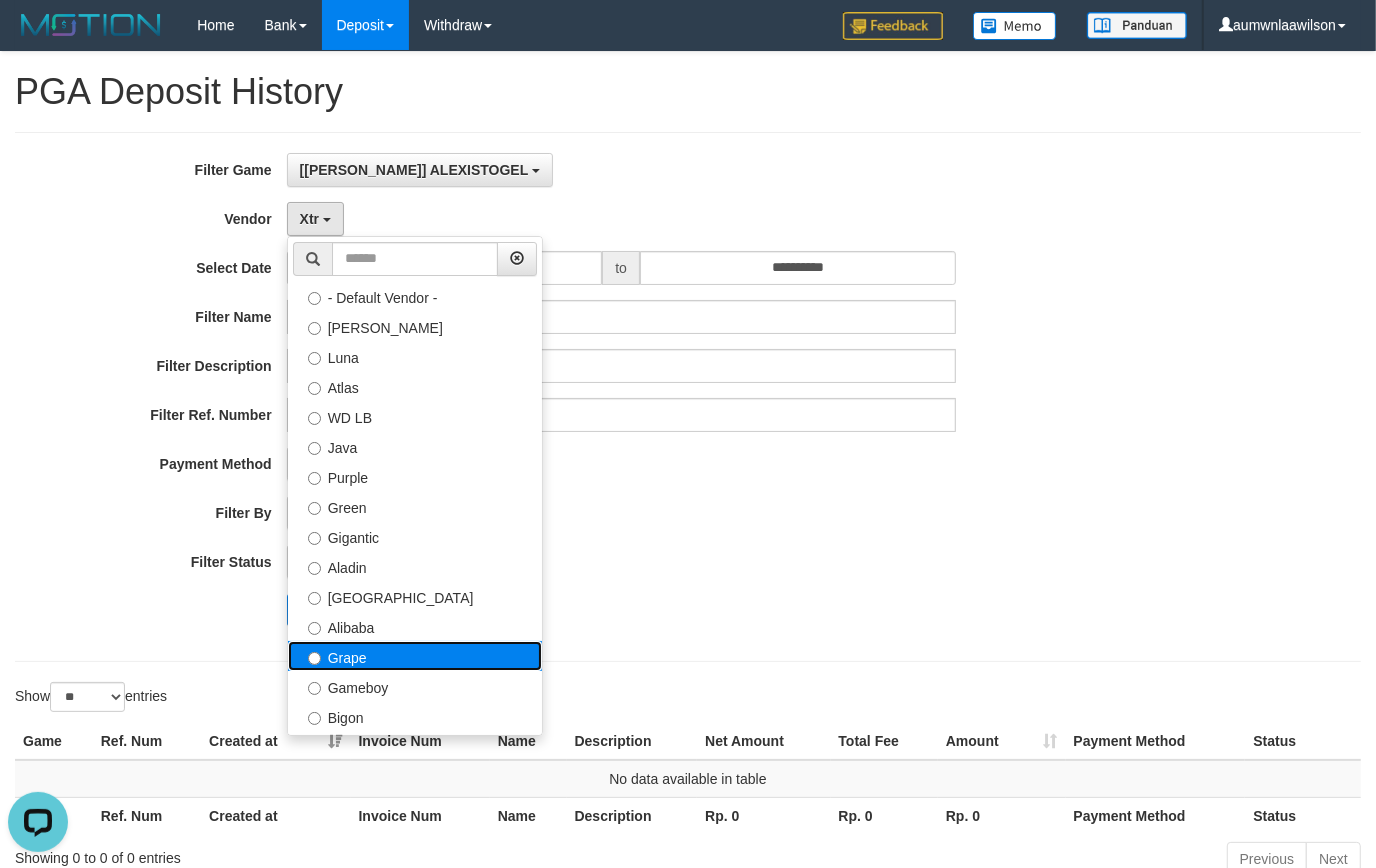 click on "Grape" at bounding box center [415, 656] 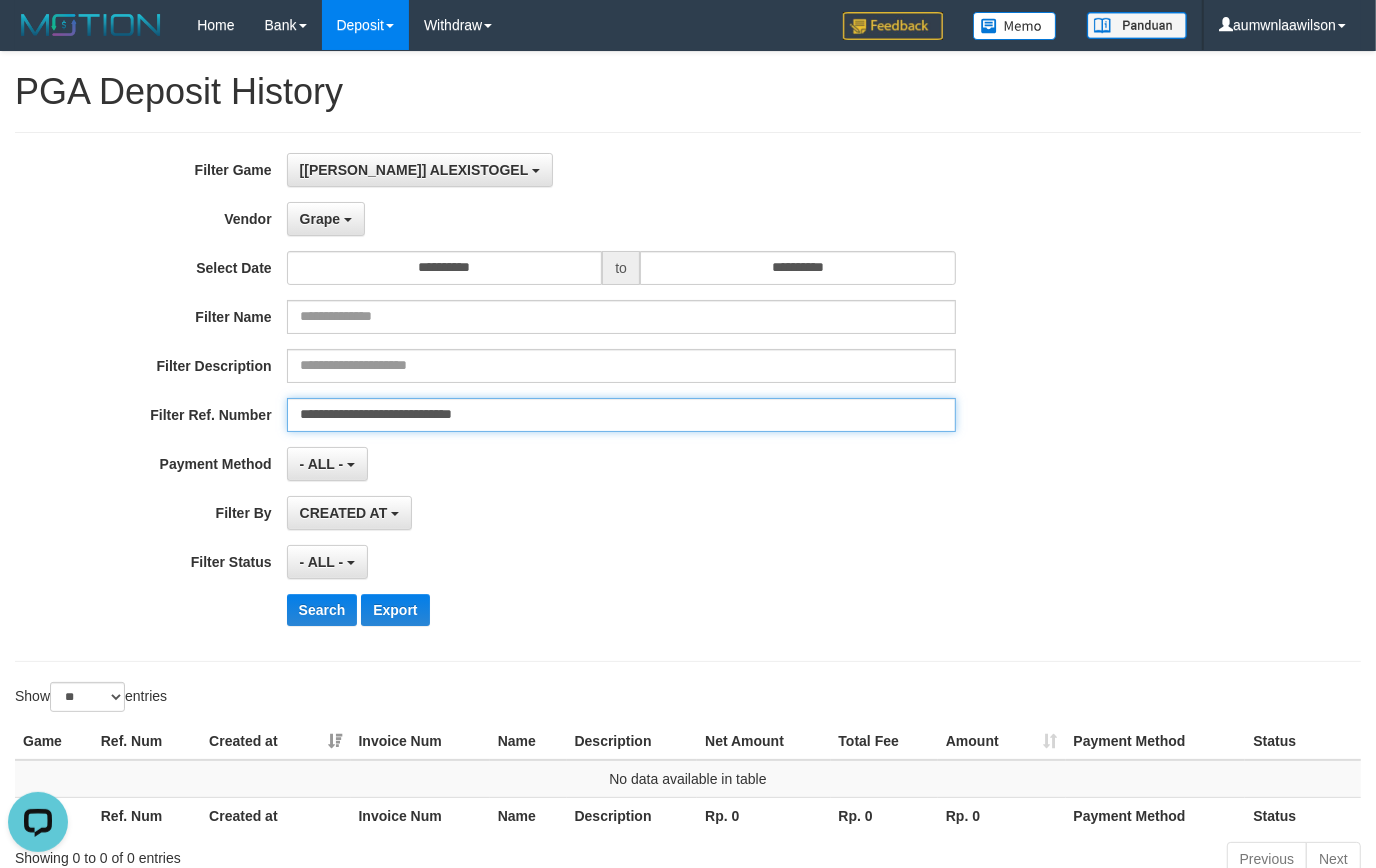 click on "**********" at bounding box center [621, 415] 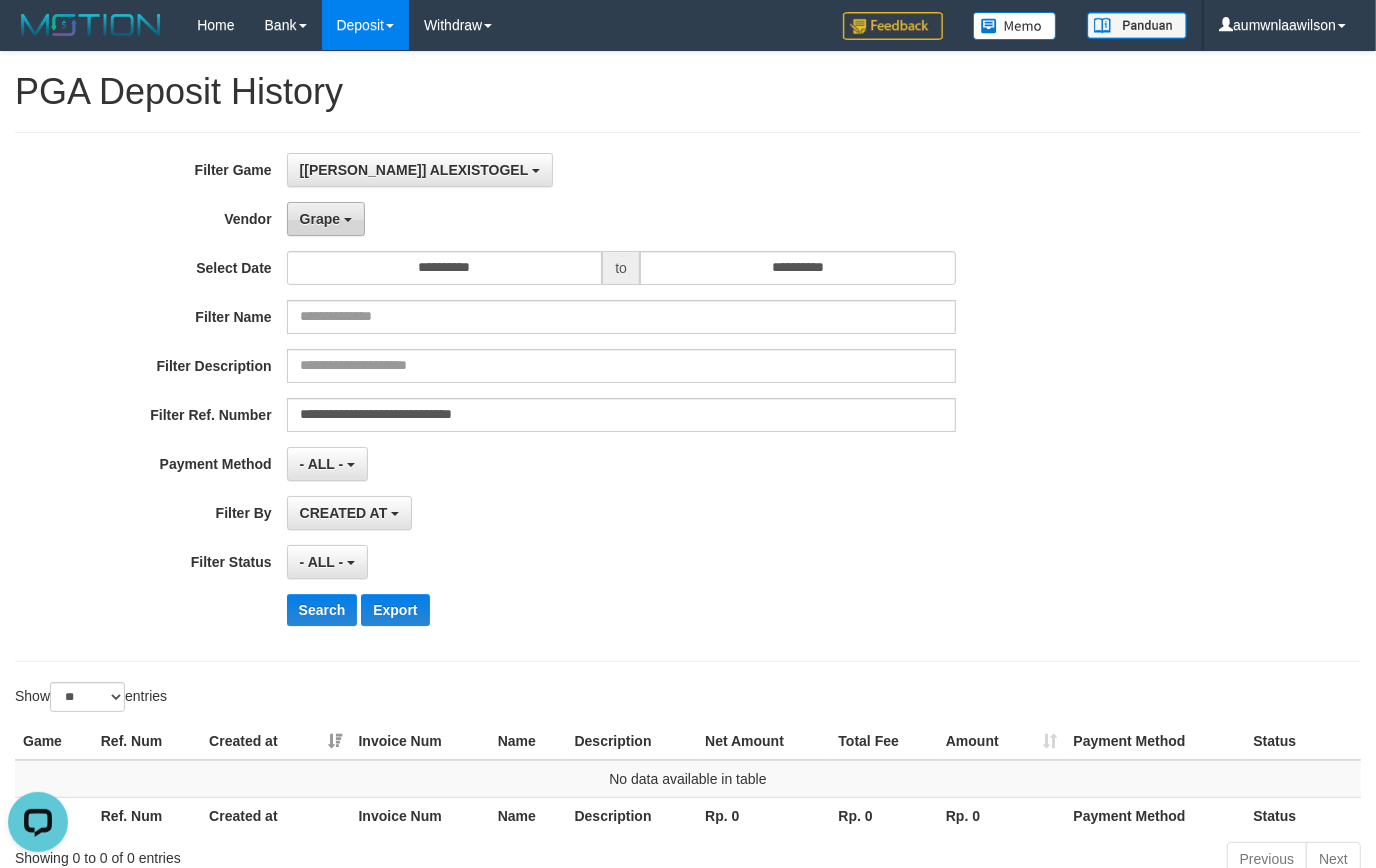 click on "Grape" at bounding box center [326, 219] 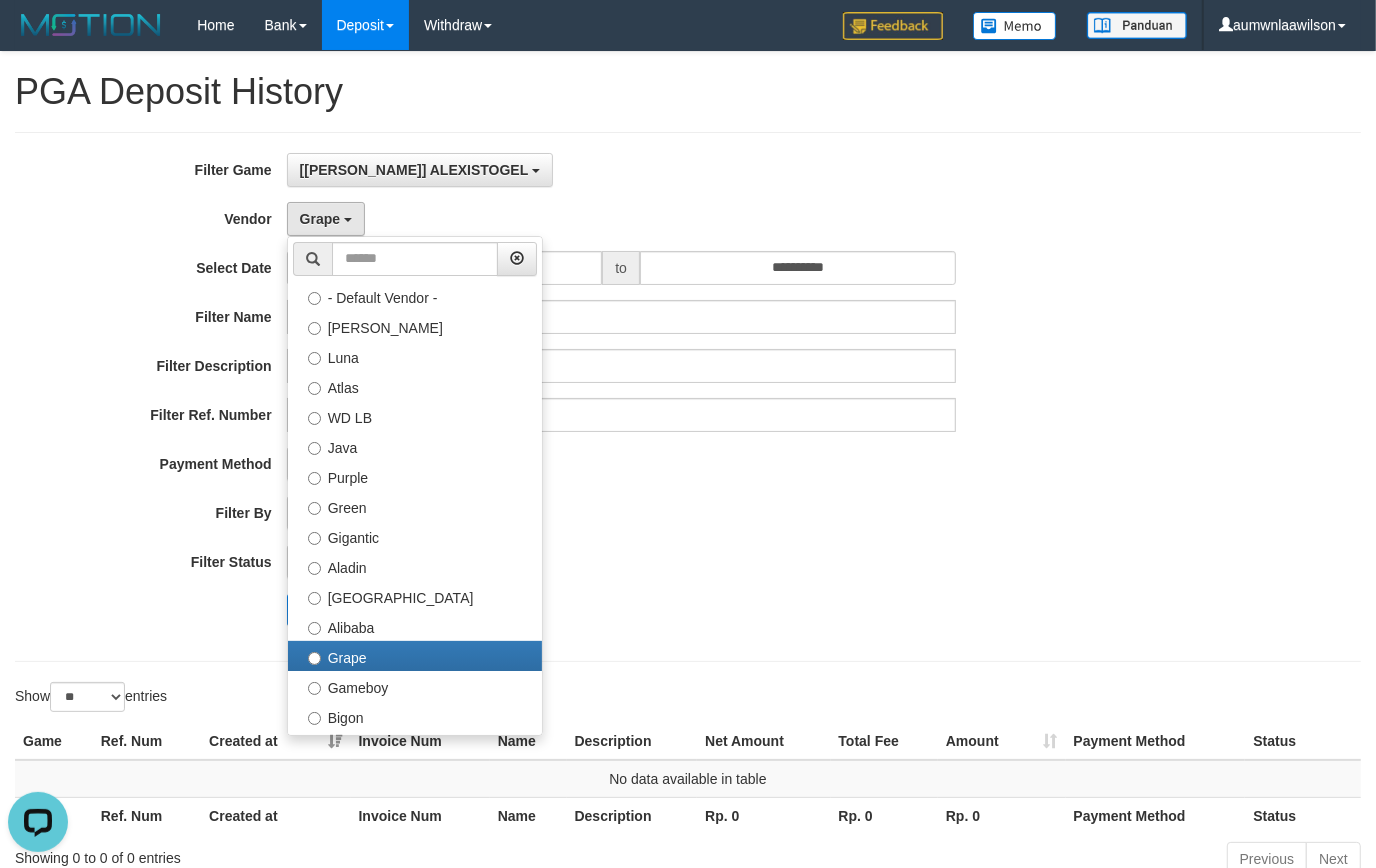 click on "Xtr" at bounding box center (415, 776) 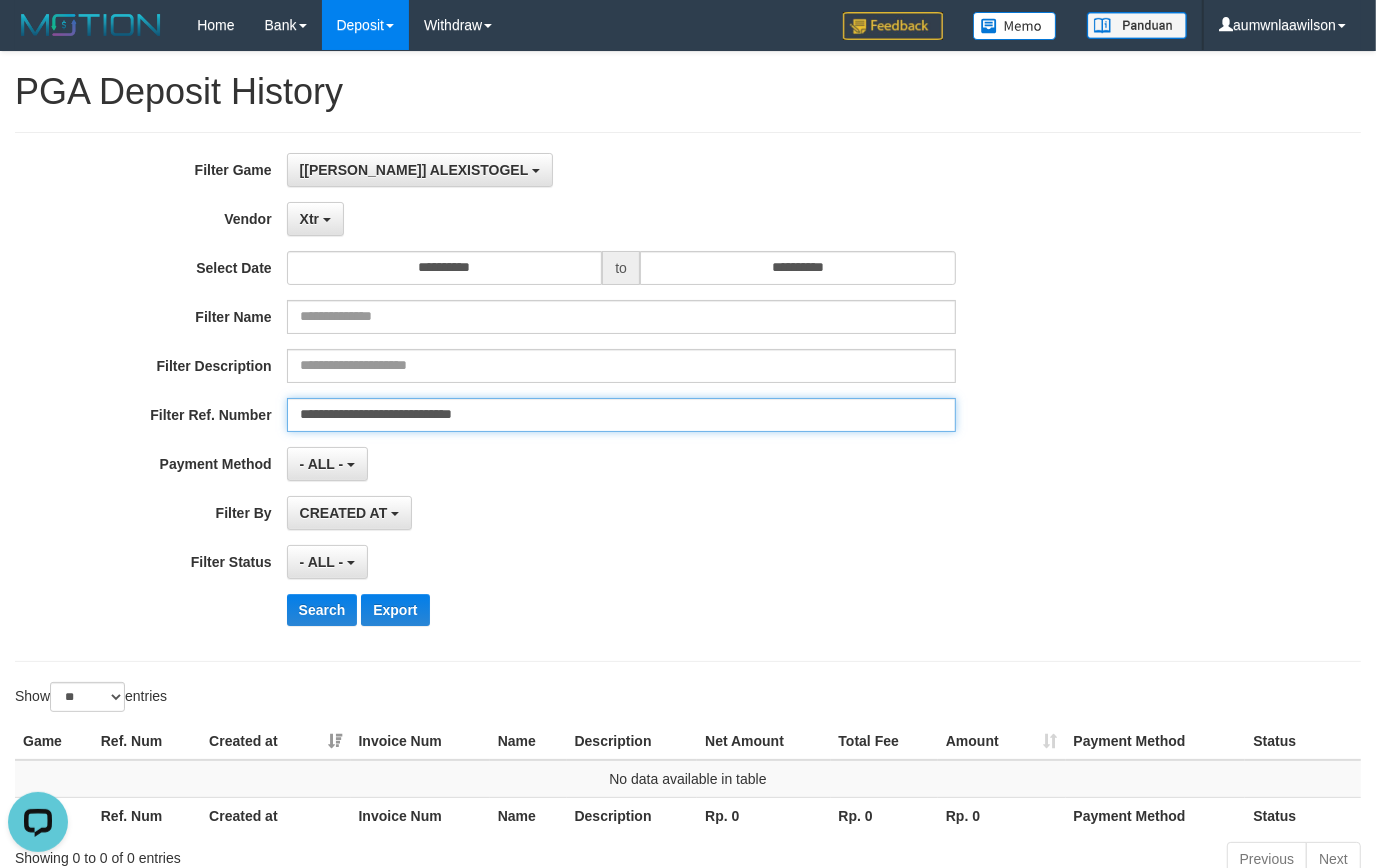 click on "**********" at bounding box center [621, 415] 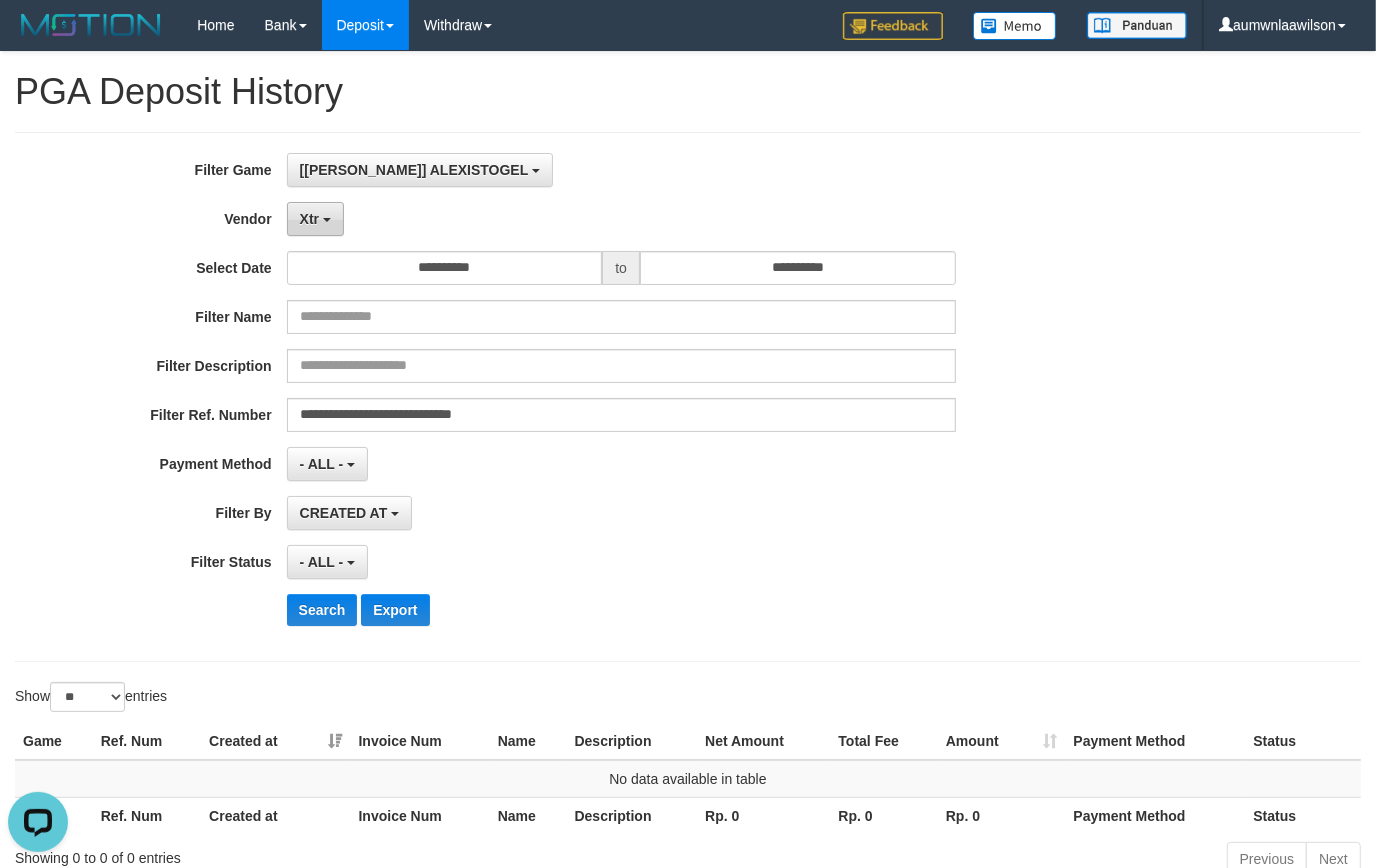 click on "Xtr" at bounding box center (315, 219) 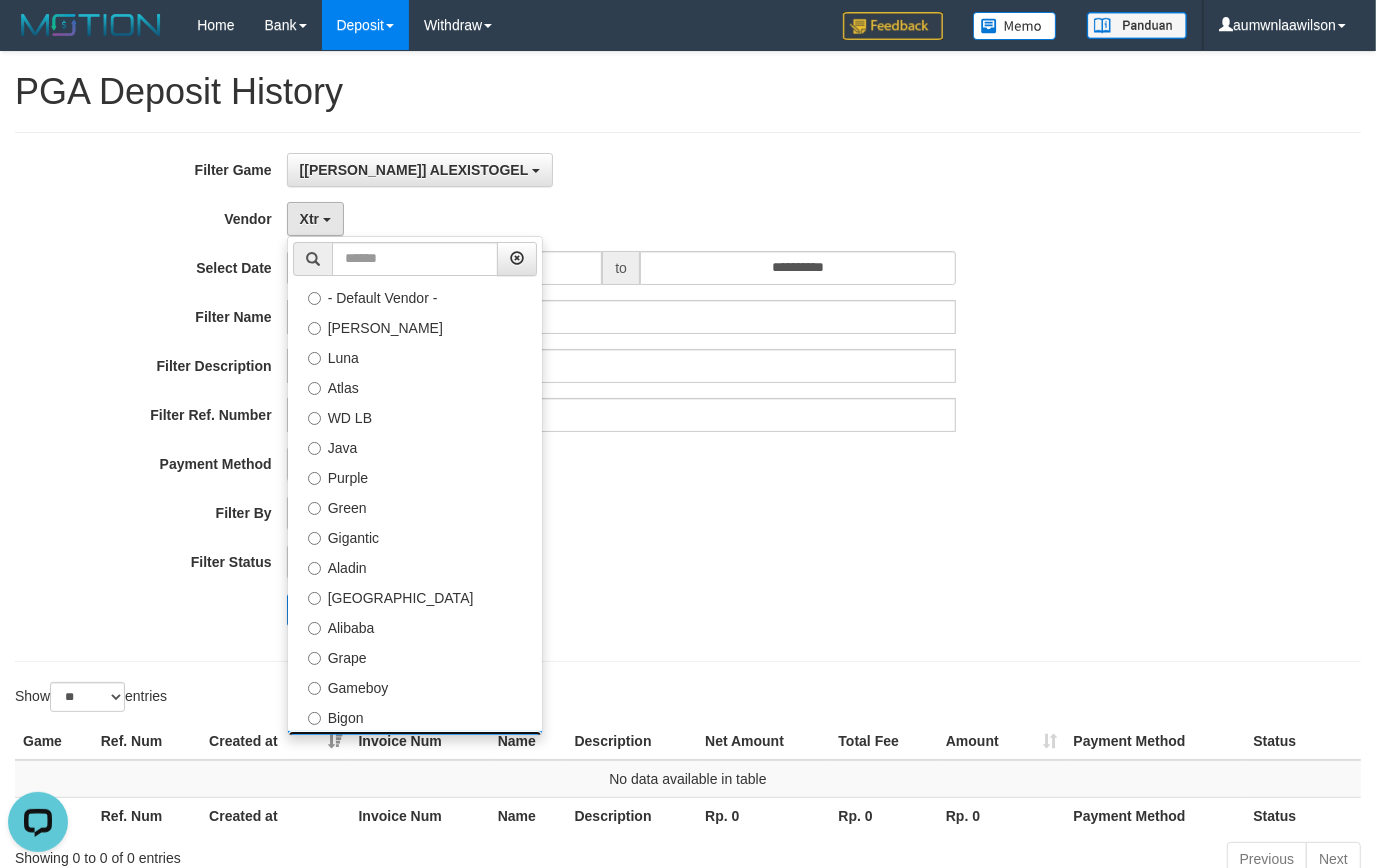 click on "Allstar" at bounding box center [415, 746] 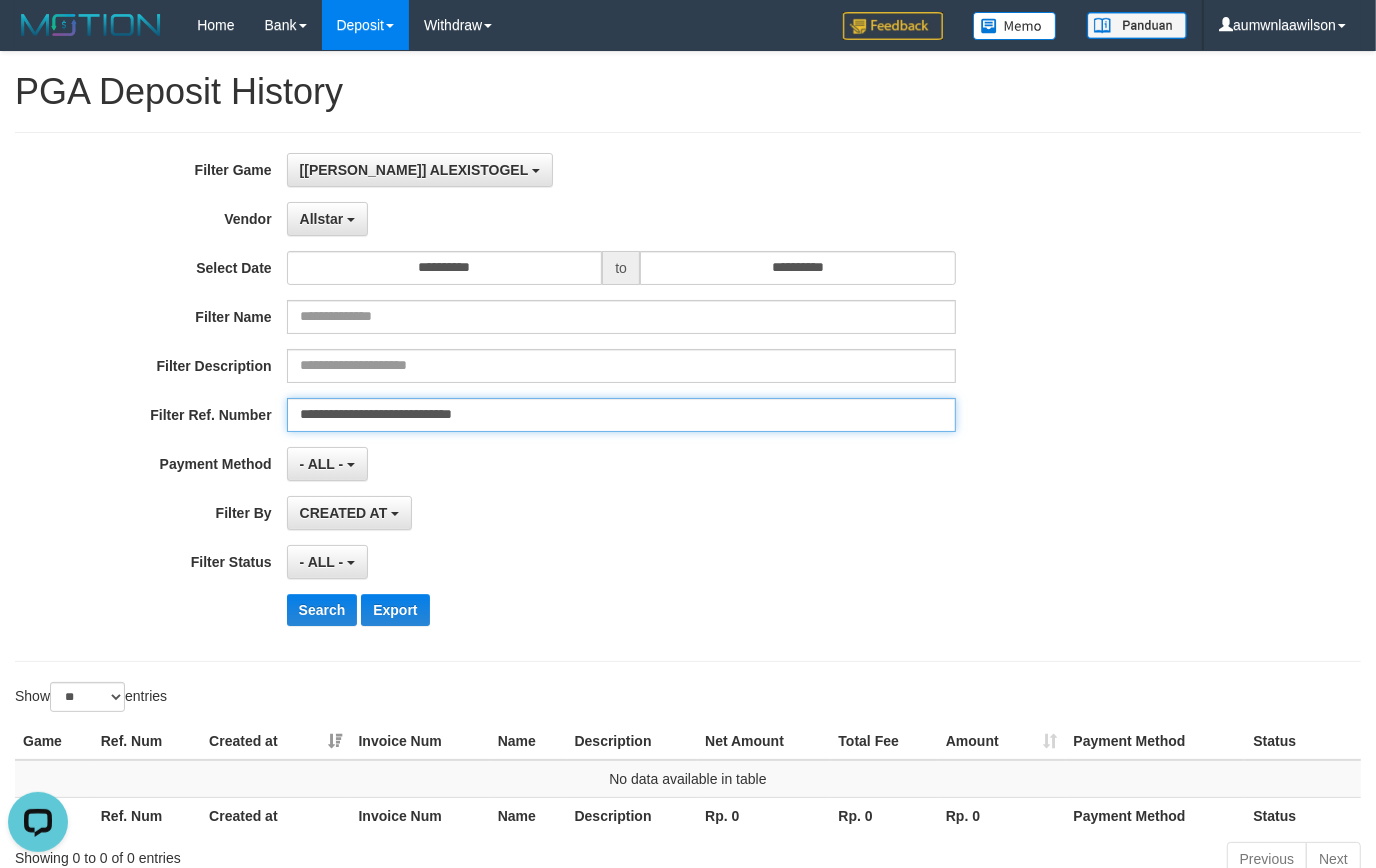click on "**********" at bounding box center (621, 415) 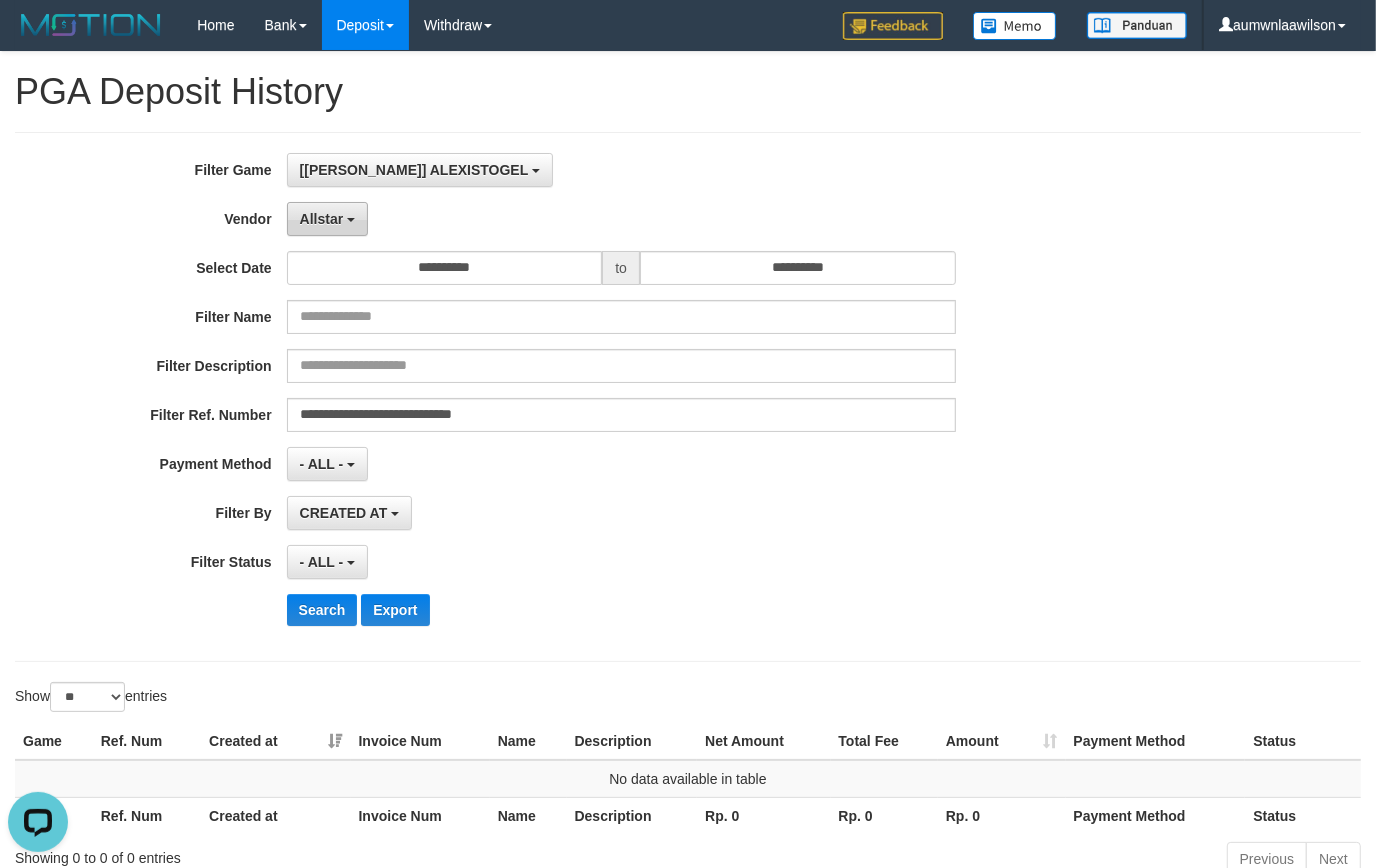 click on "Allstar" at bounding box center [327, 219] 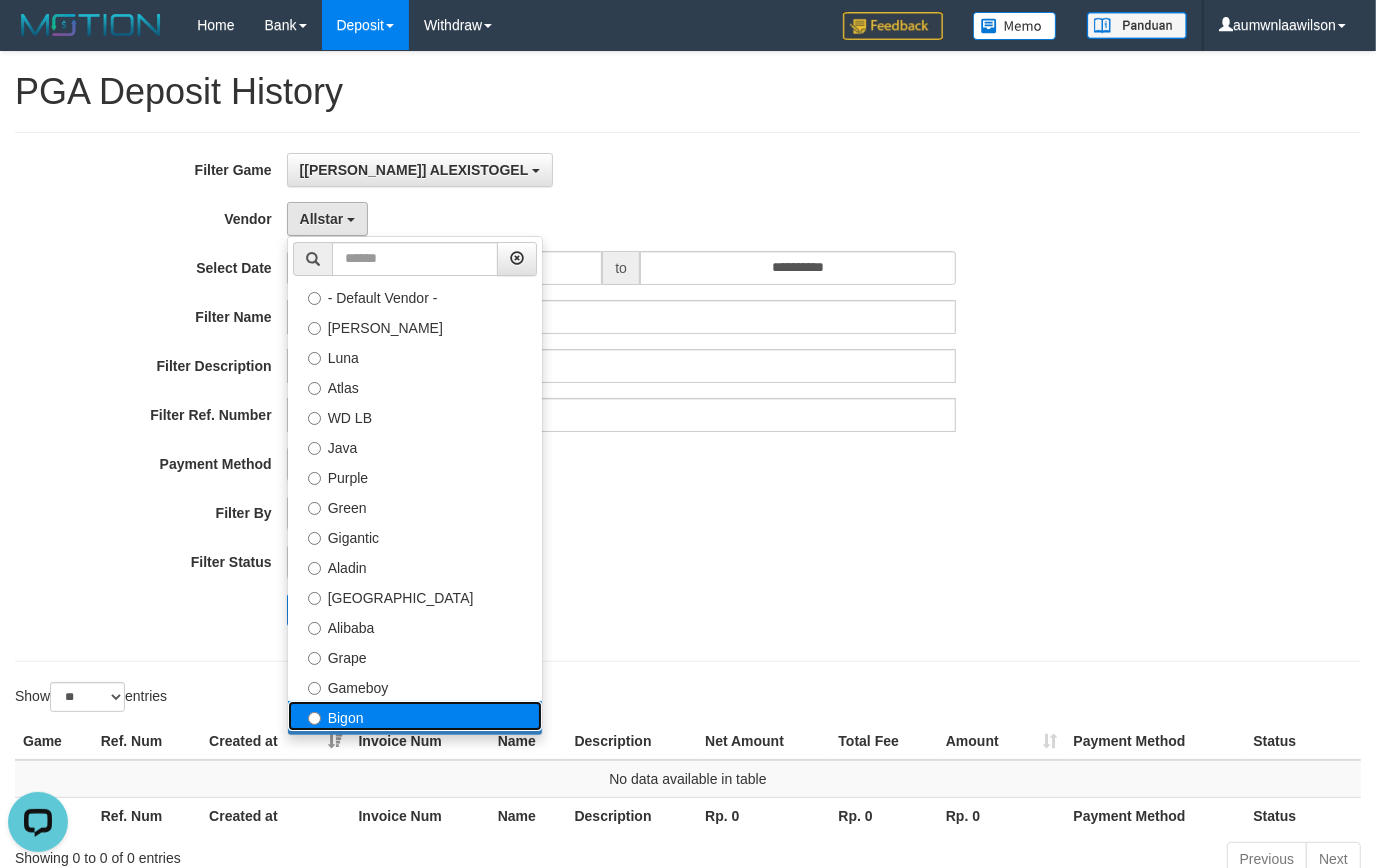 click on "Bigon" at bounding box center [415, 716] 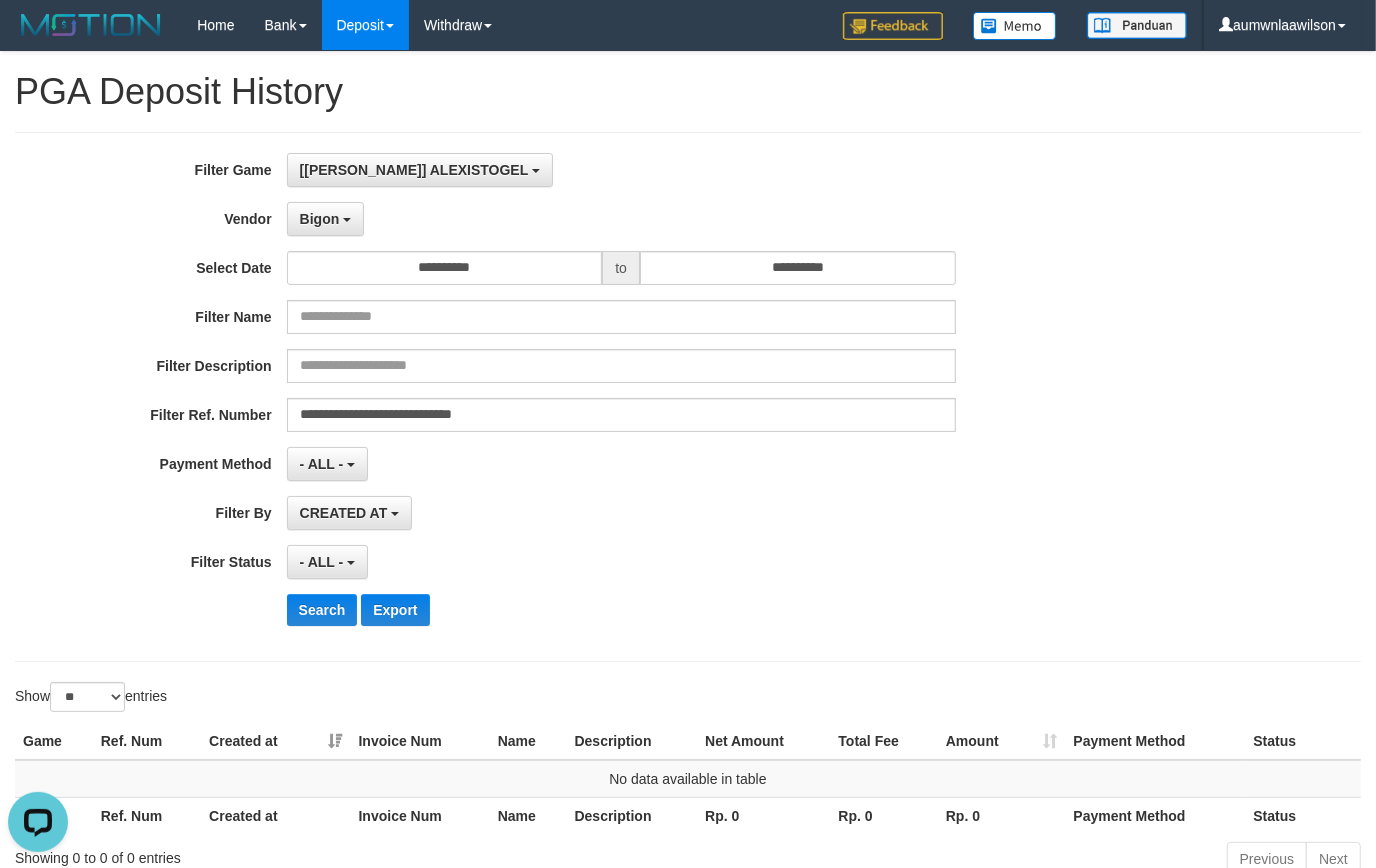 click on "**********" at bounding box center (573, 397) 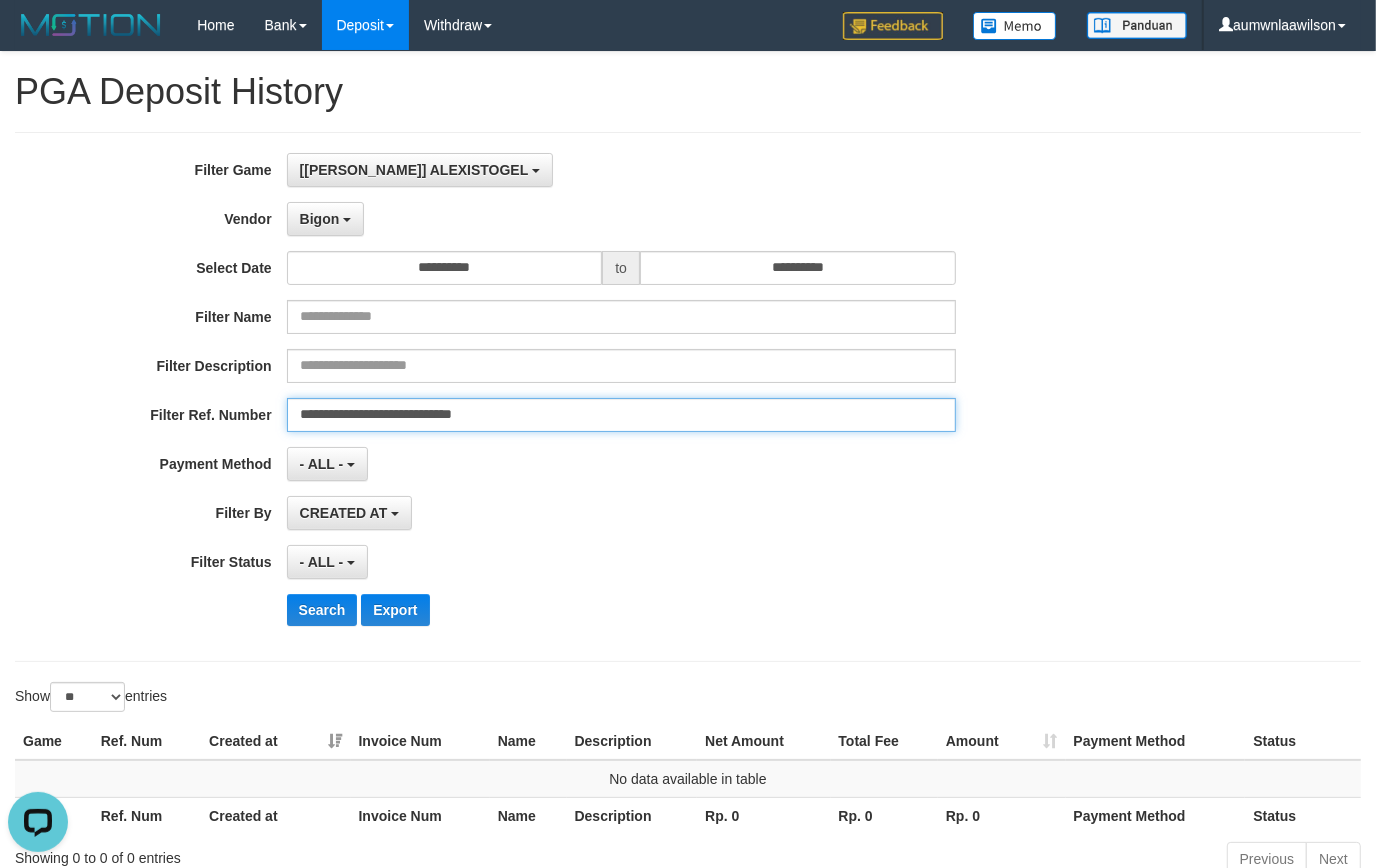click on "**********" at bounding box center (621, 415) 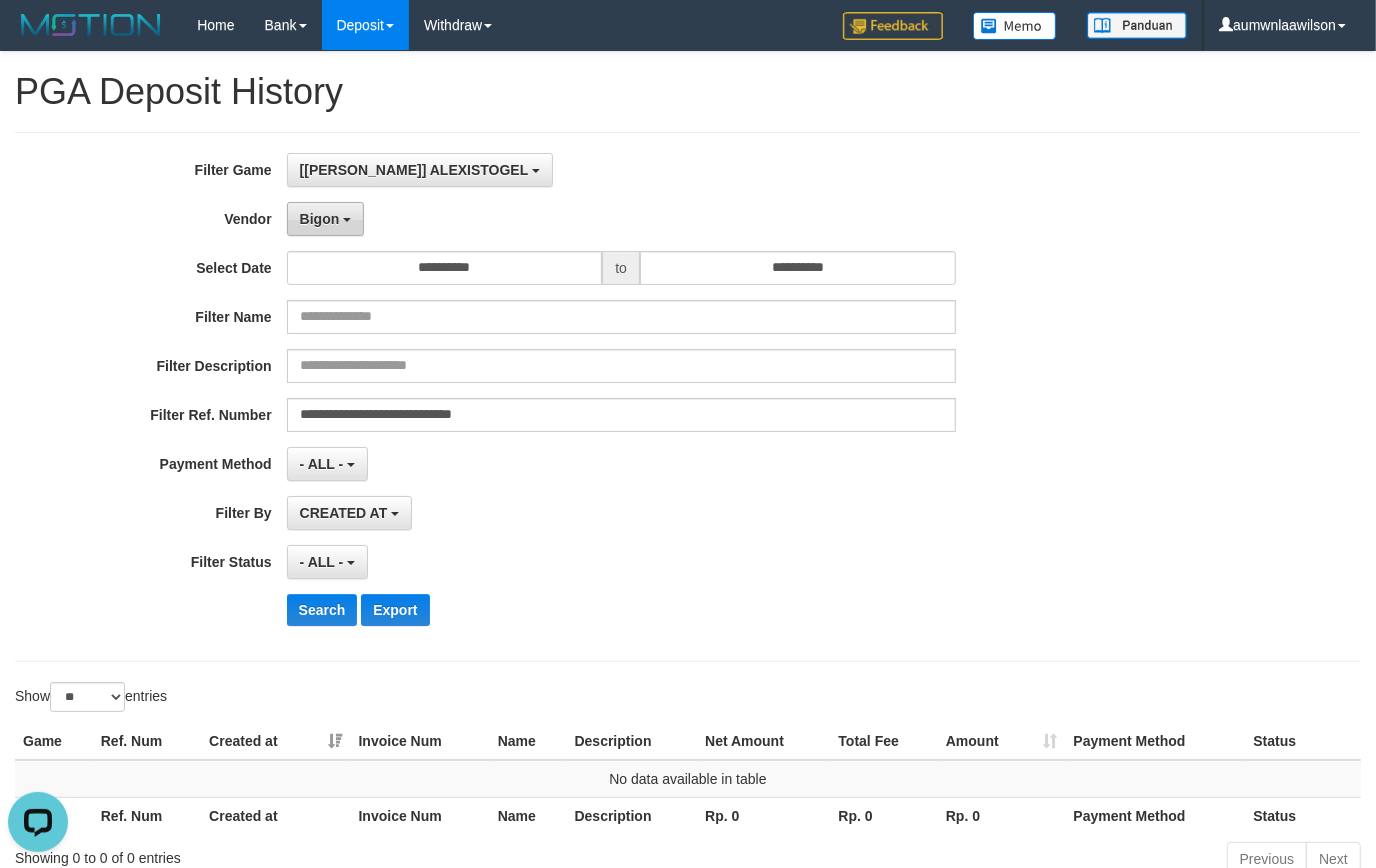 click on "Bigon" at bounding box center (320, 219) 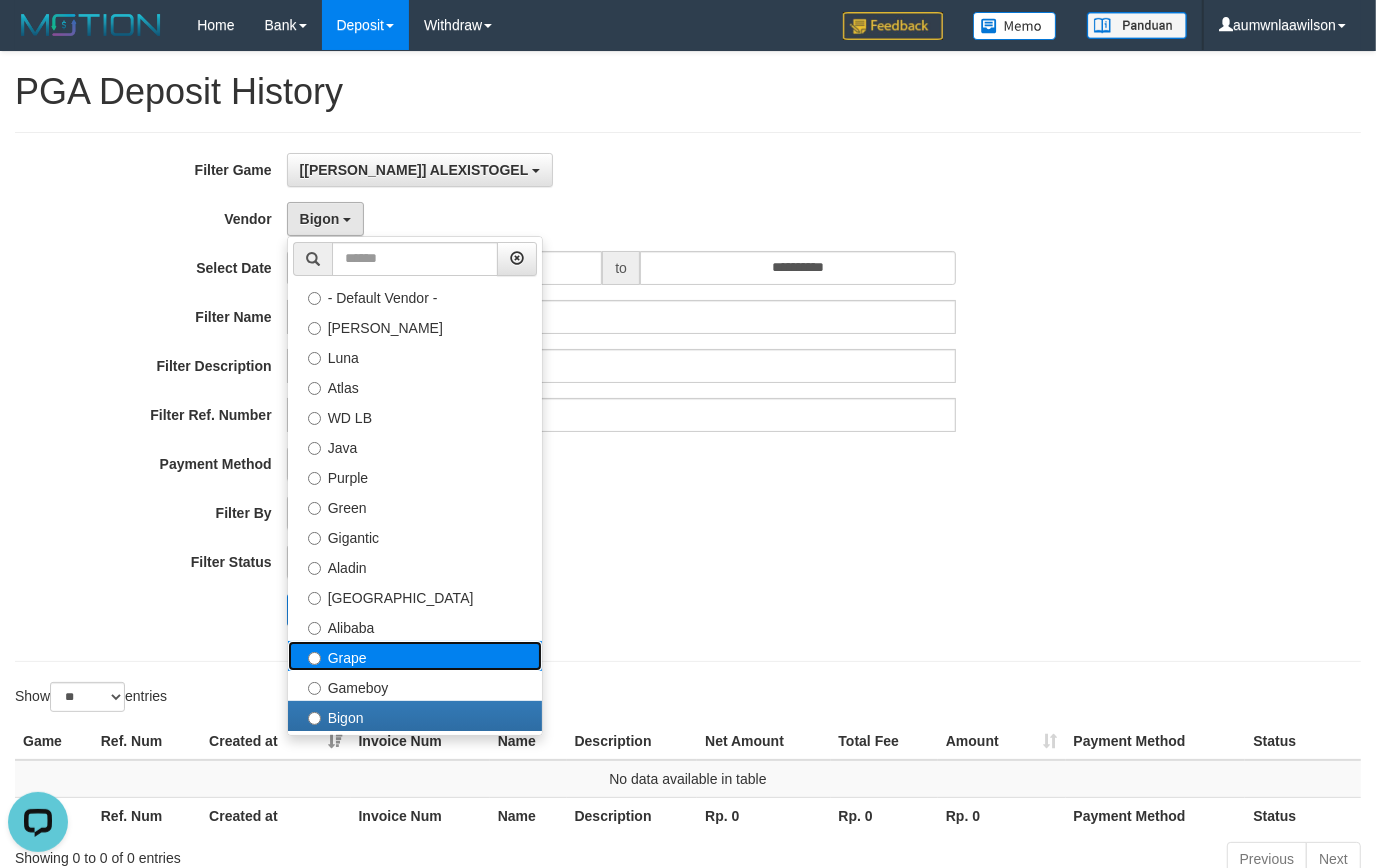 click on "Grape" at bounding box center [415, 656] 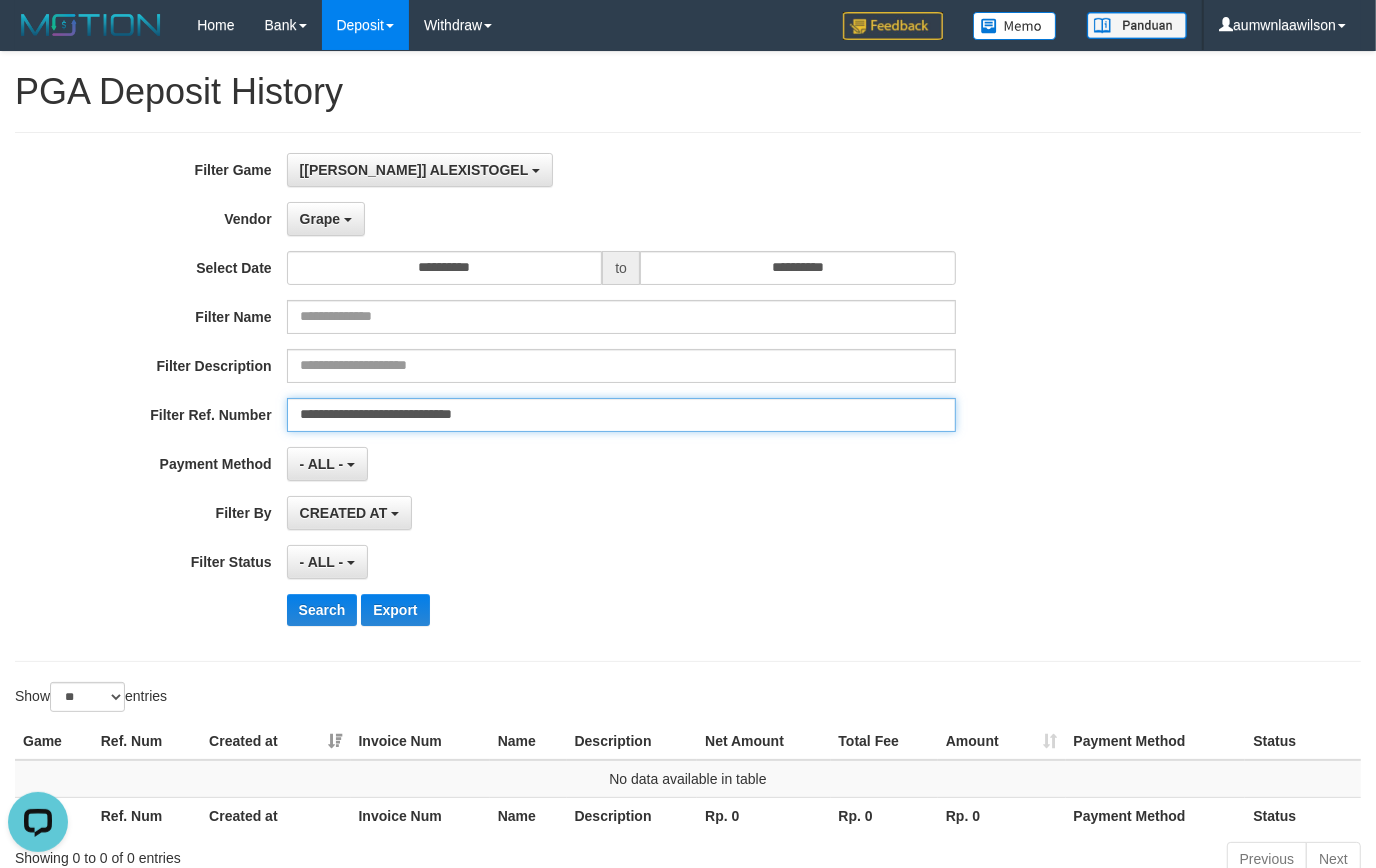 click on "**********" at bounding box center [621, 415] 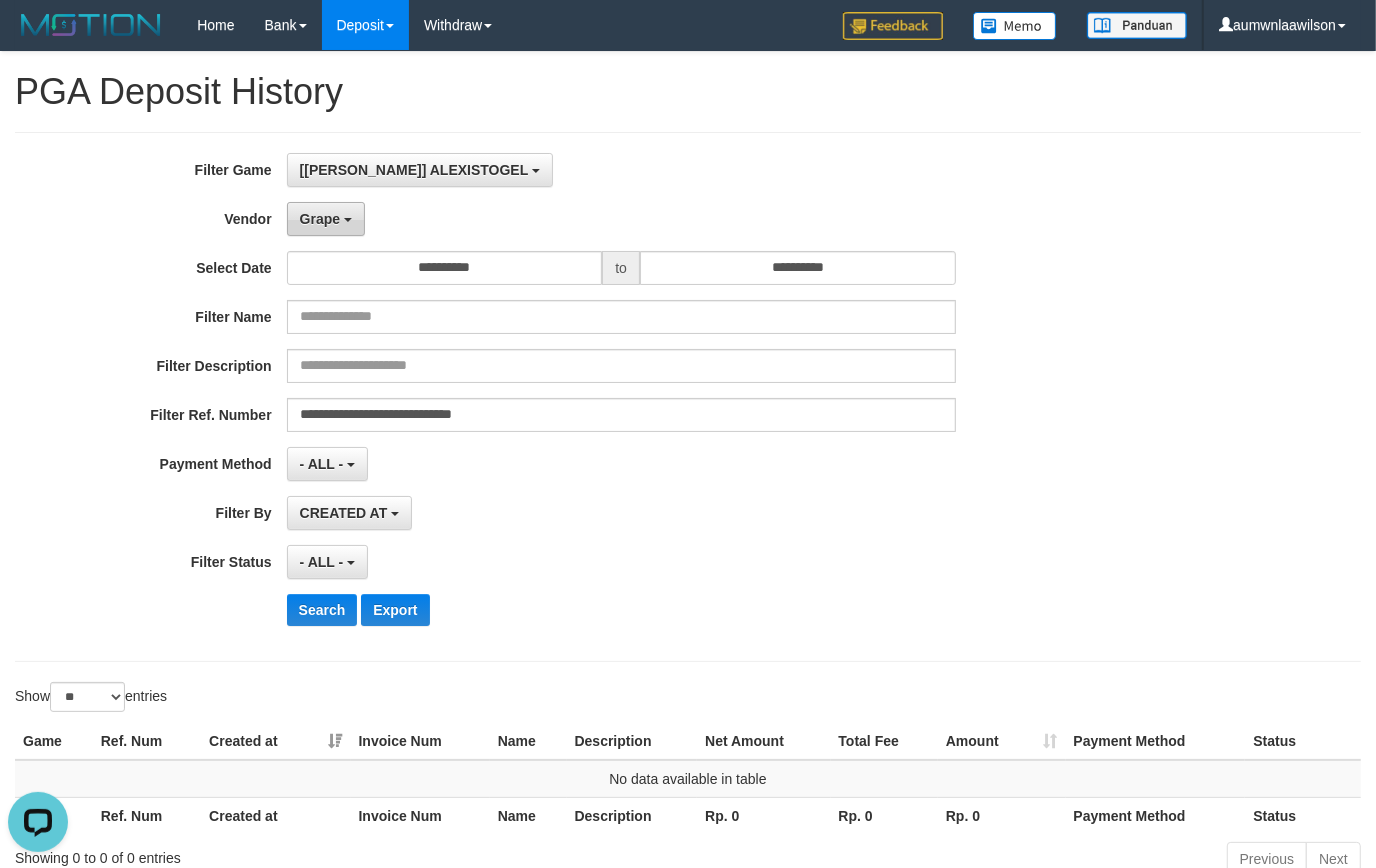 click on "Grape" at bounding box center (320, 219) 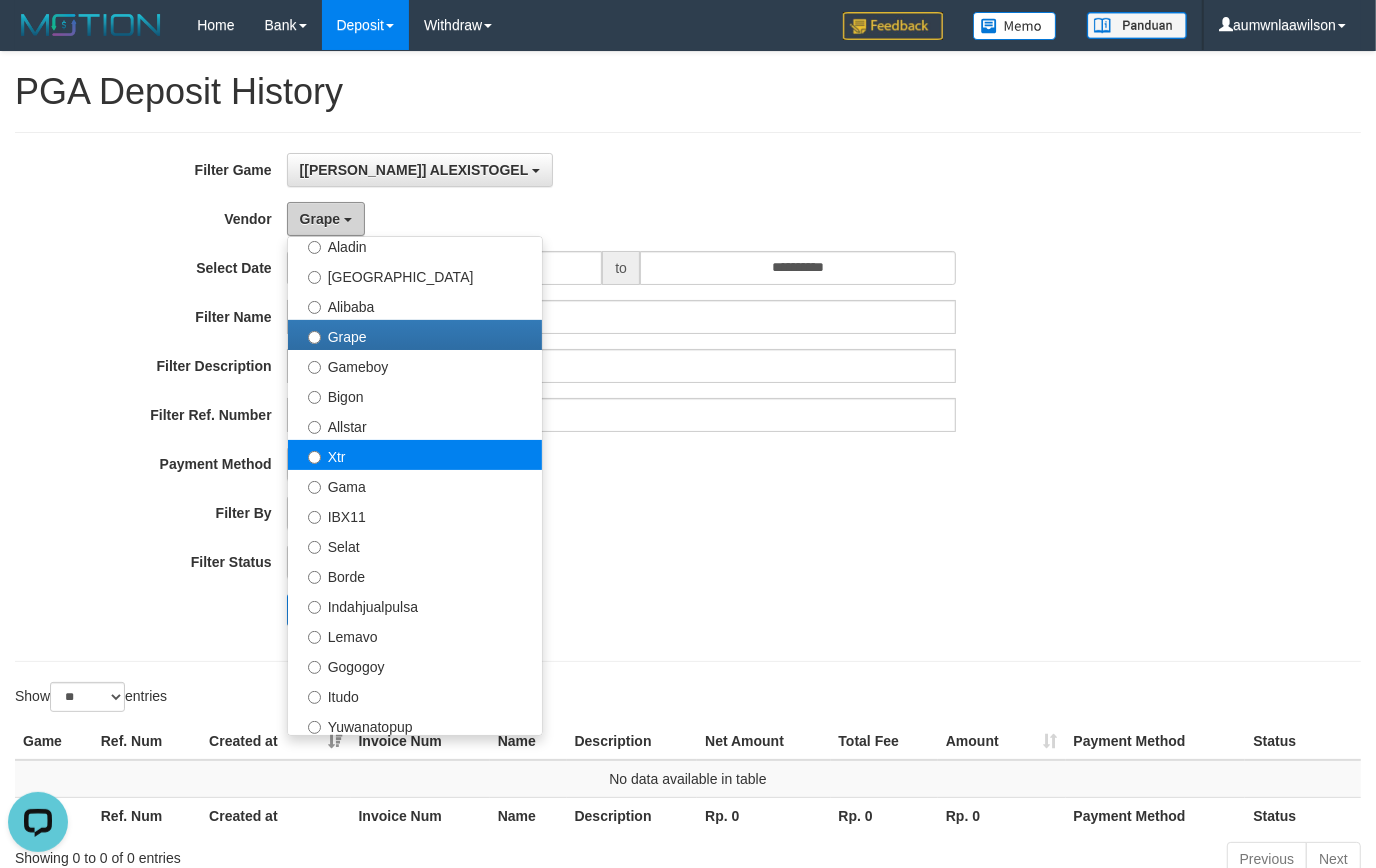 scroll, scrollTop: 332, scrollLeft: 0, axis: vertical 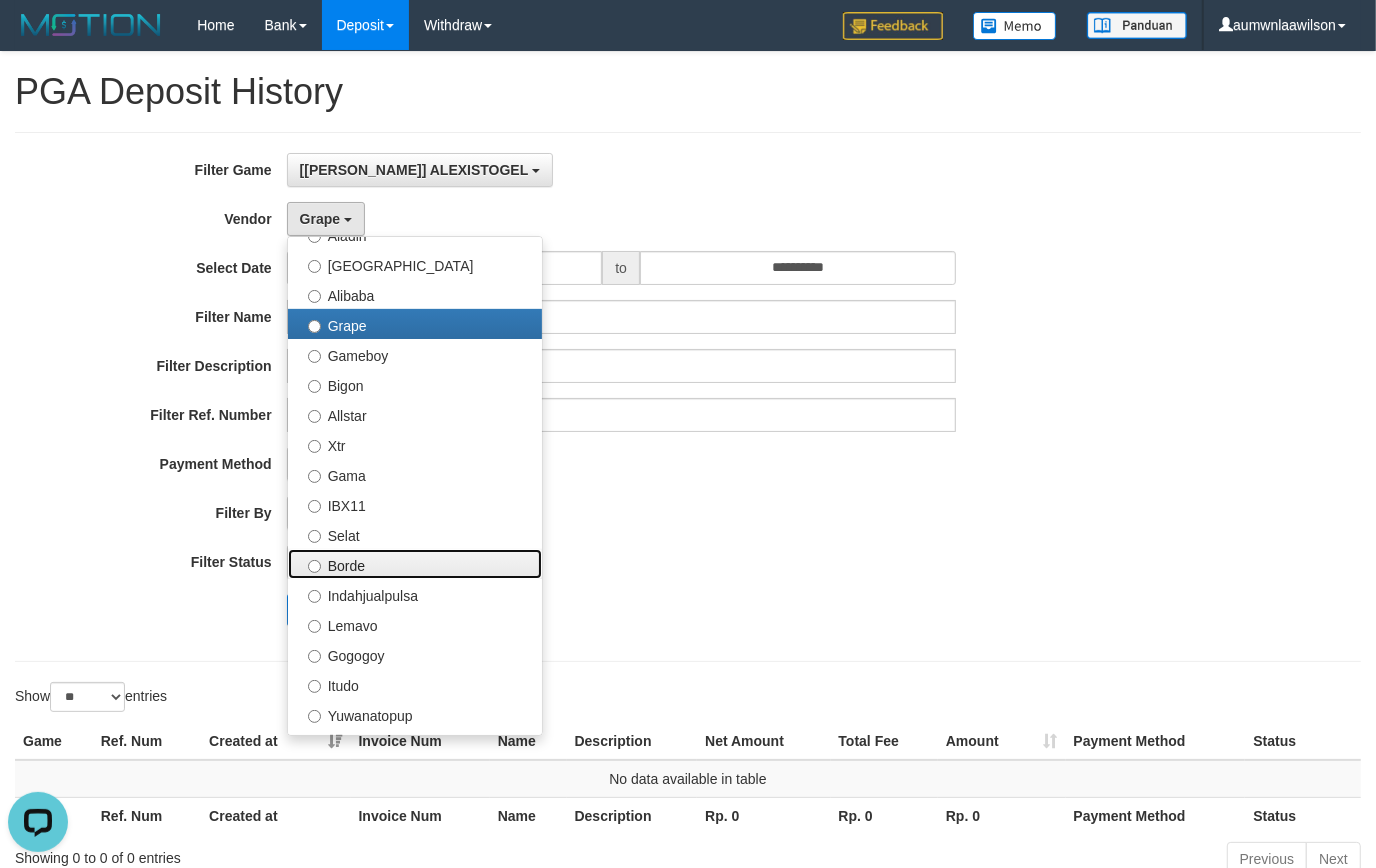 click on "Borde" at bounding box center (415, 564) 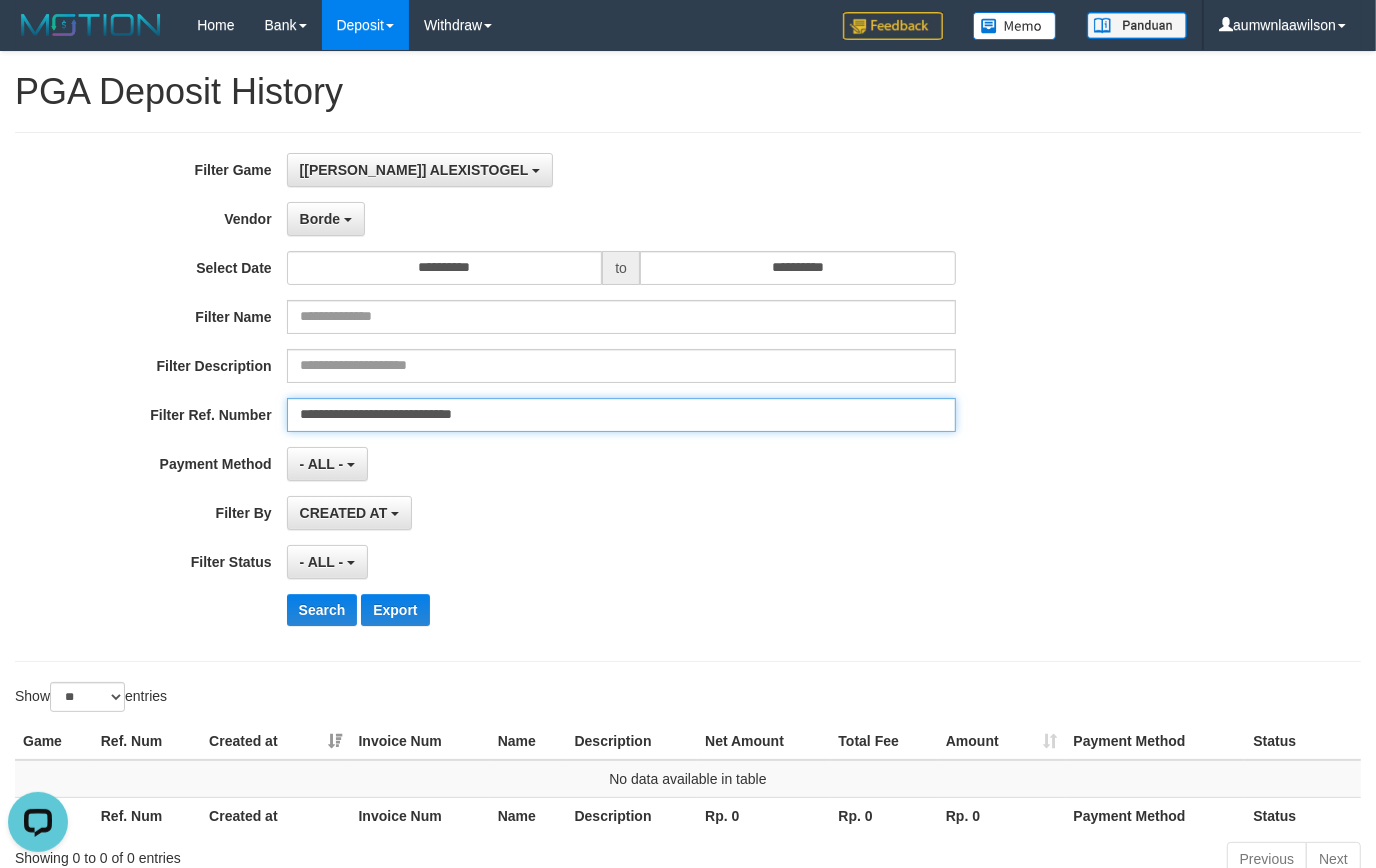 click on "**********" at bounding box center [621, 415] 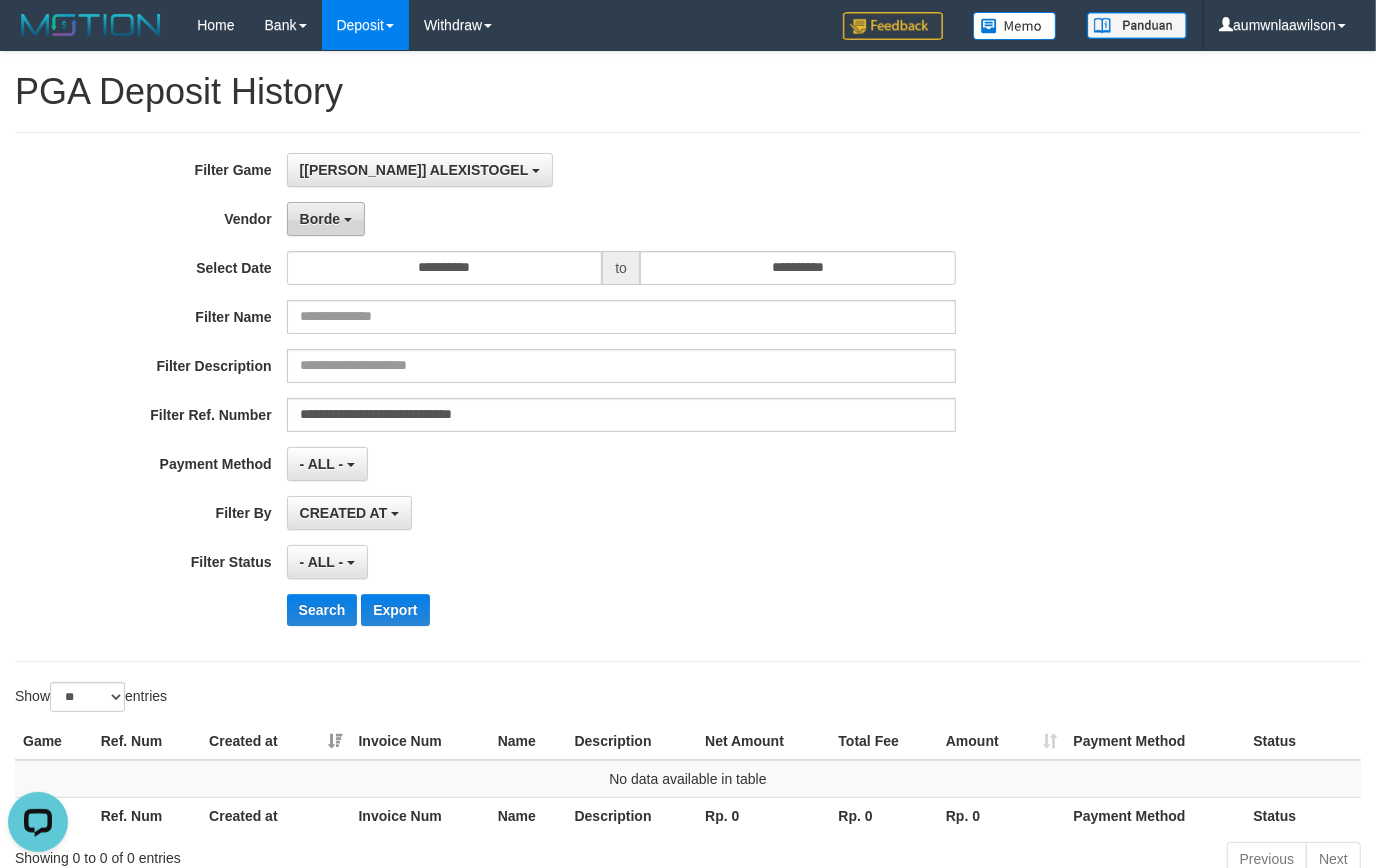 click on "Borde" at bounding box center (320, 219) 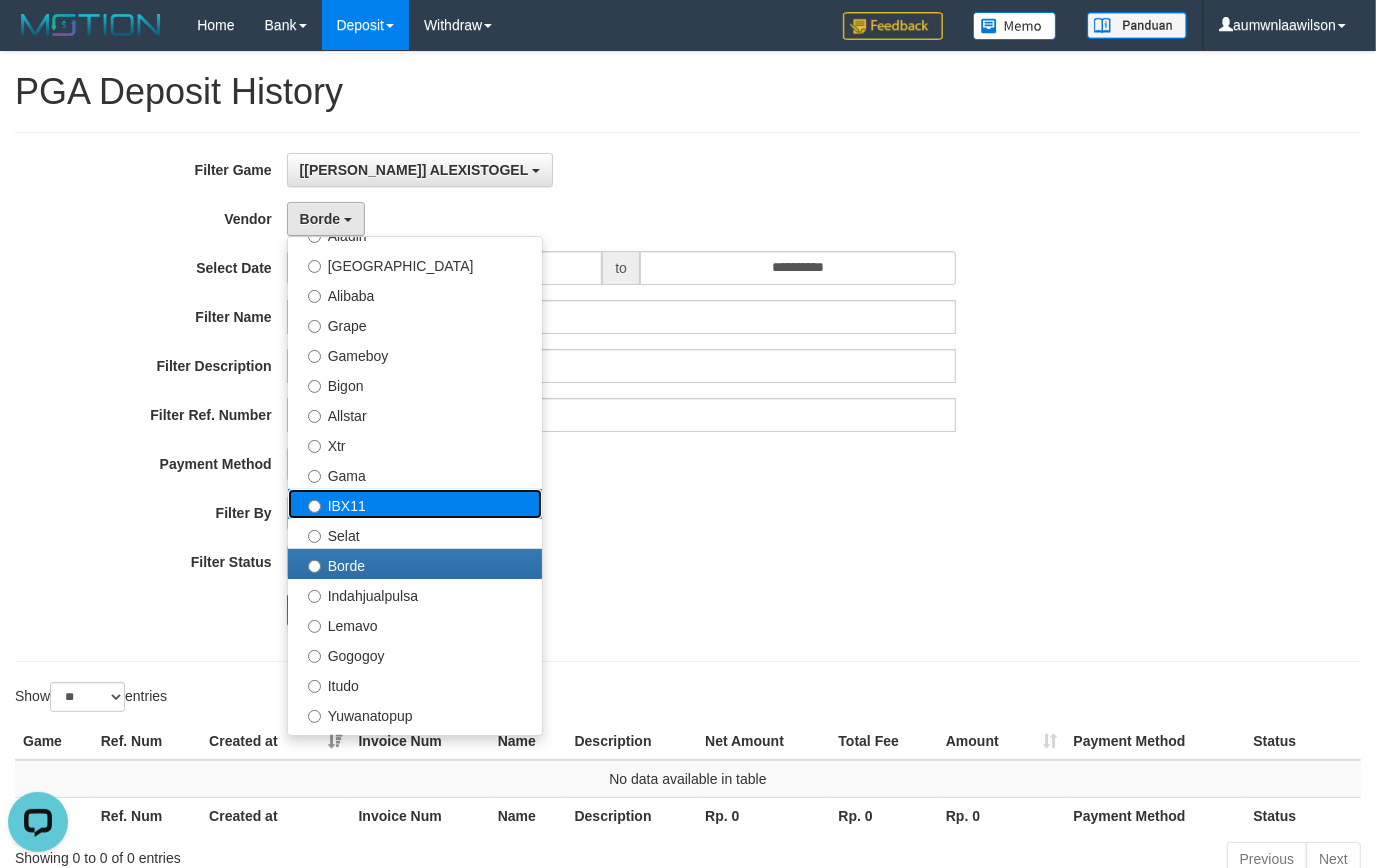 click on "IBX11" at bounding box center [415, 504] 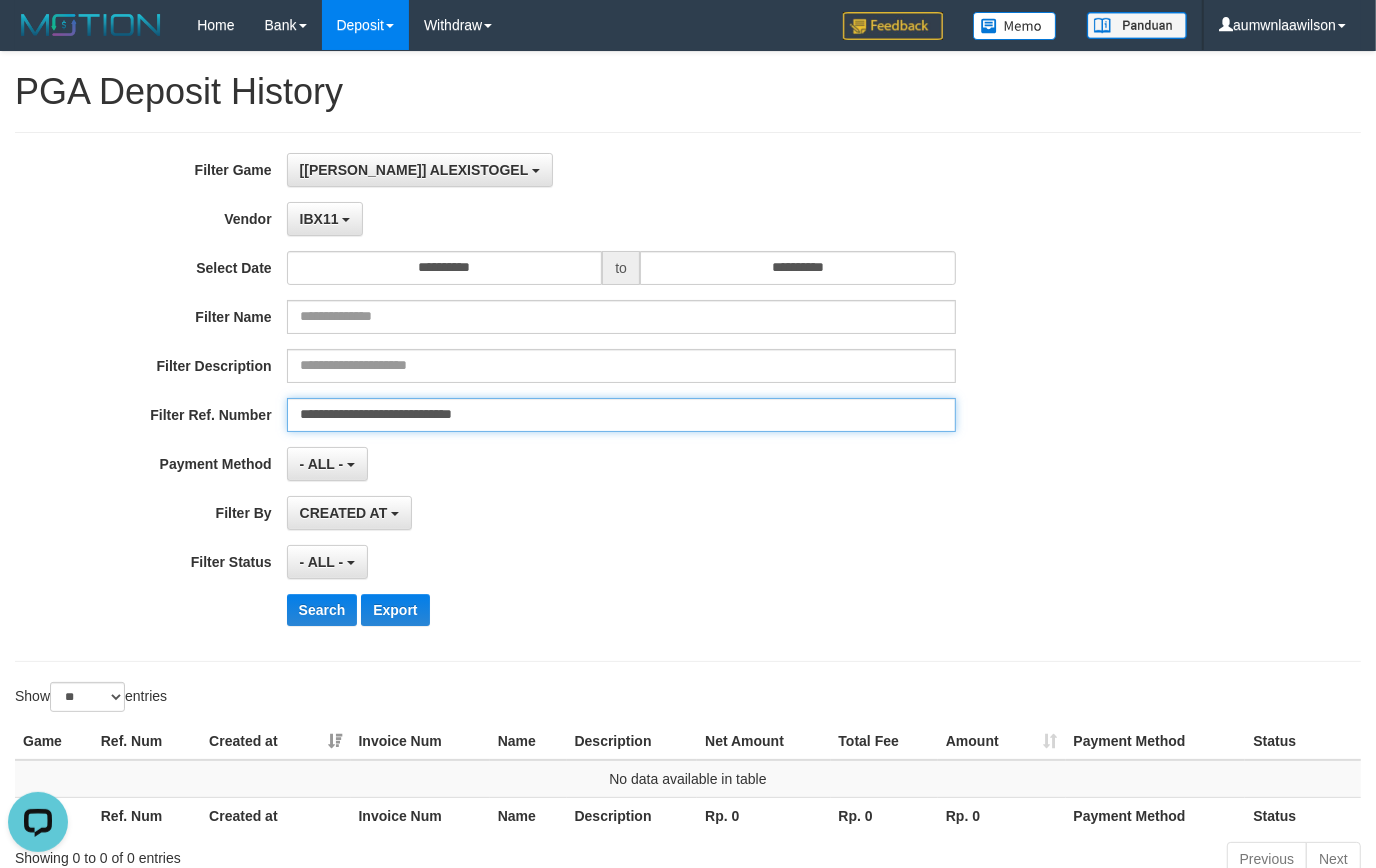 click on "**********" at bounding box center [621, 415] 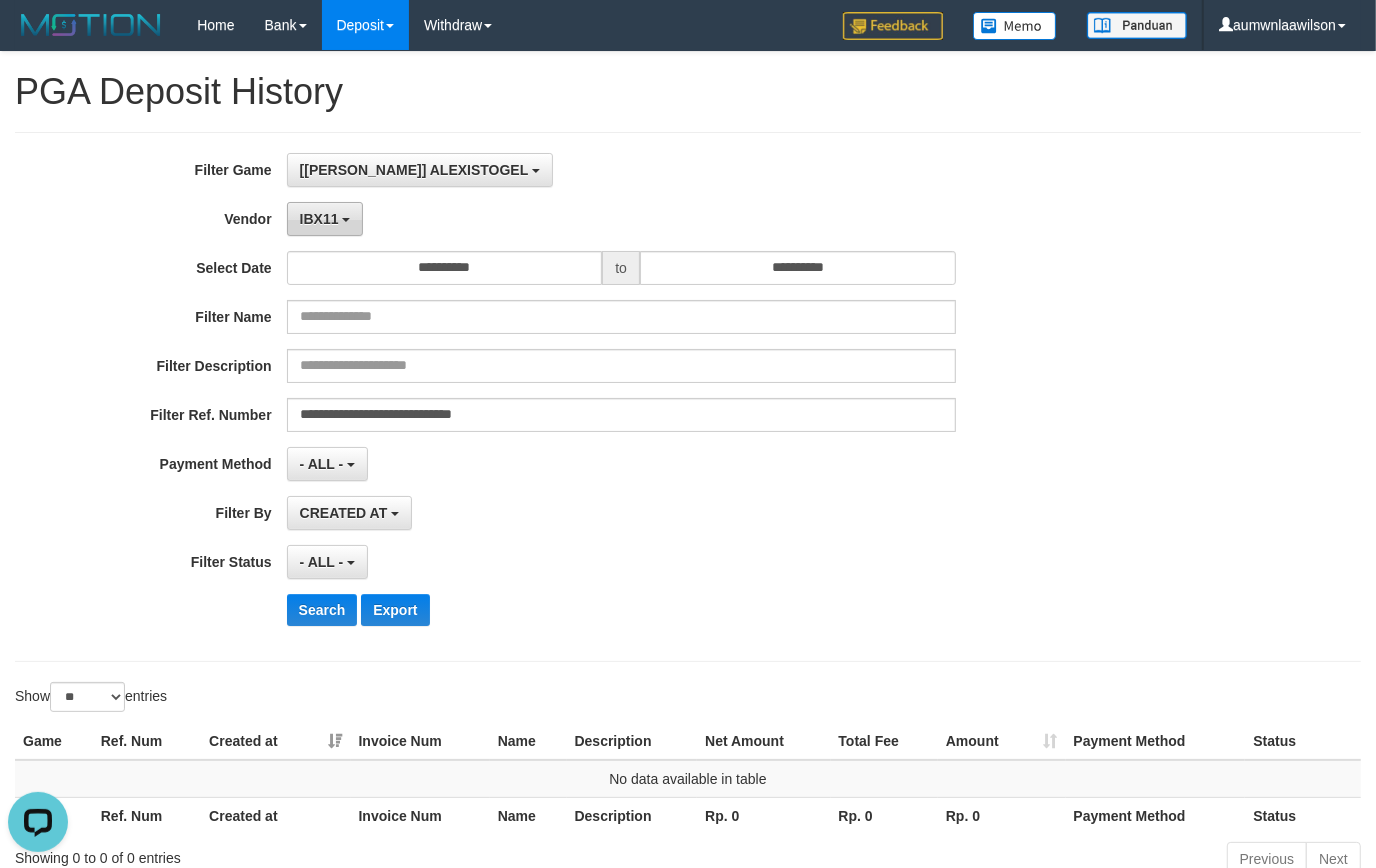 click on "IBX11" at bounding box center [325, 219] 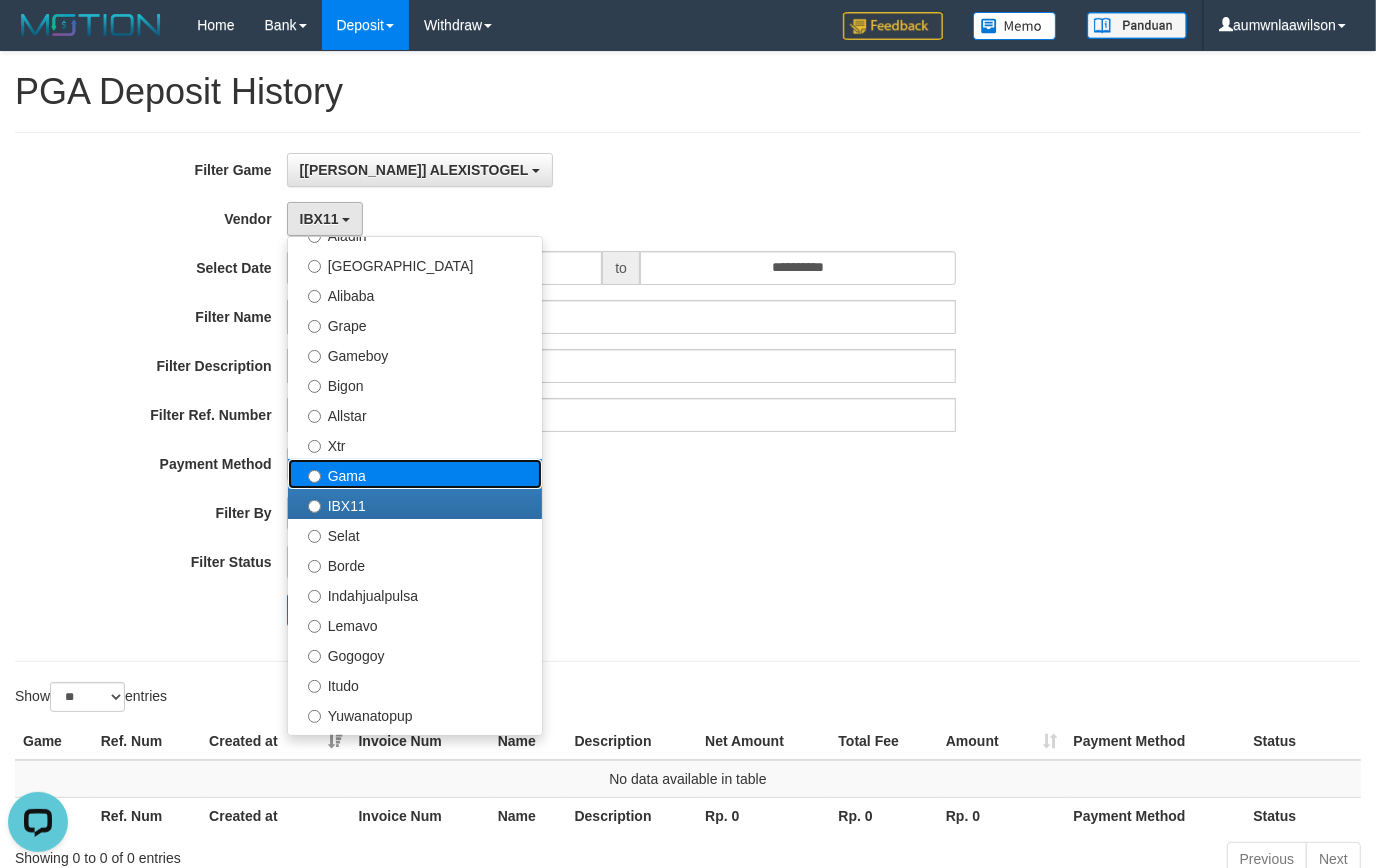 click on "Gama" at bounding box center [415, 474] 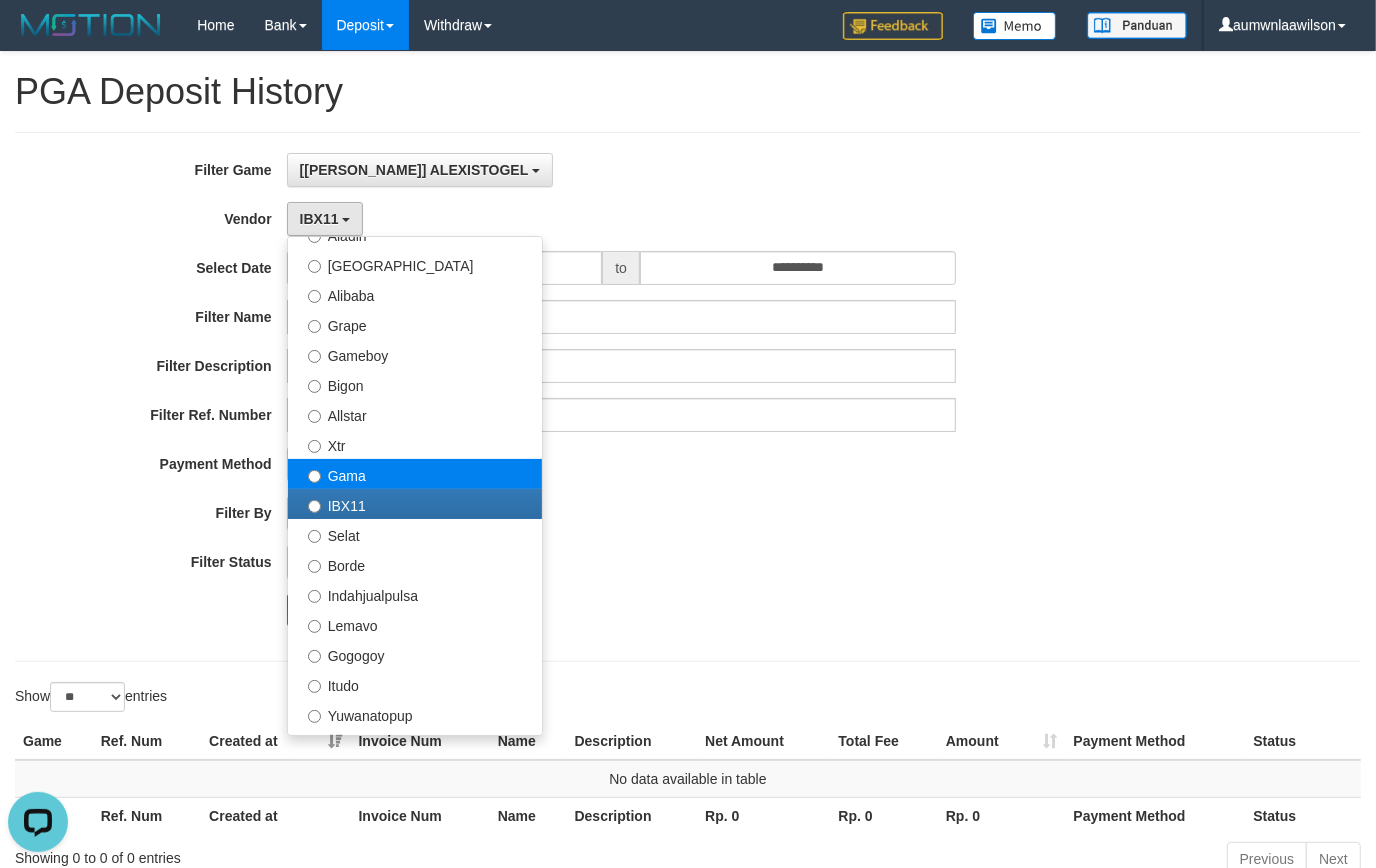 select on "**********" 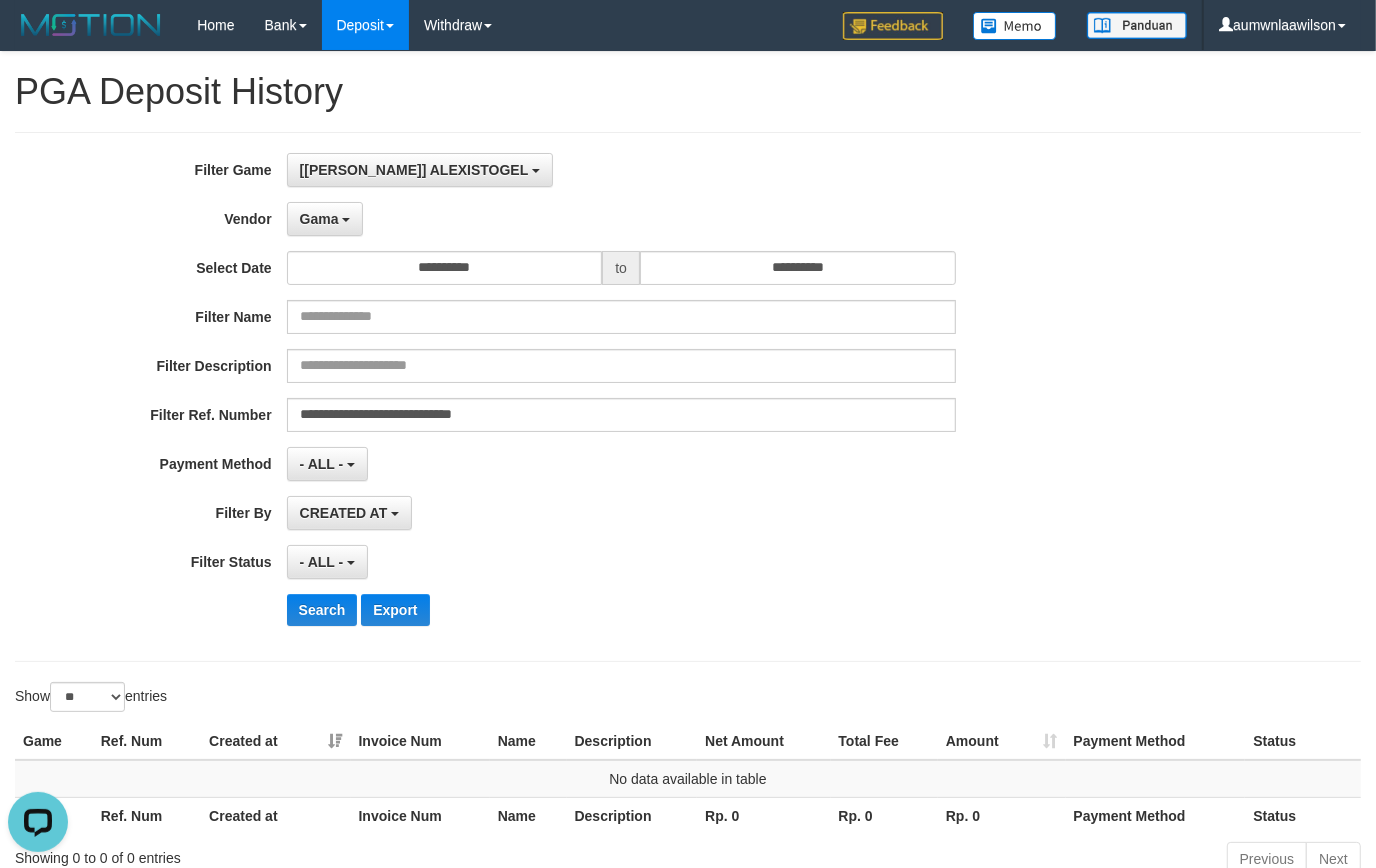 drag, startPoint x: 588, startPoint y: 391, endPoint x: 603, endPoint y: 410, distance: 24.207438 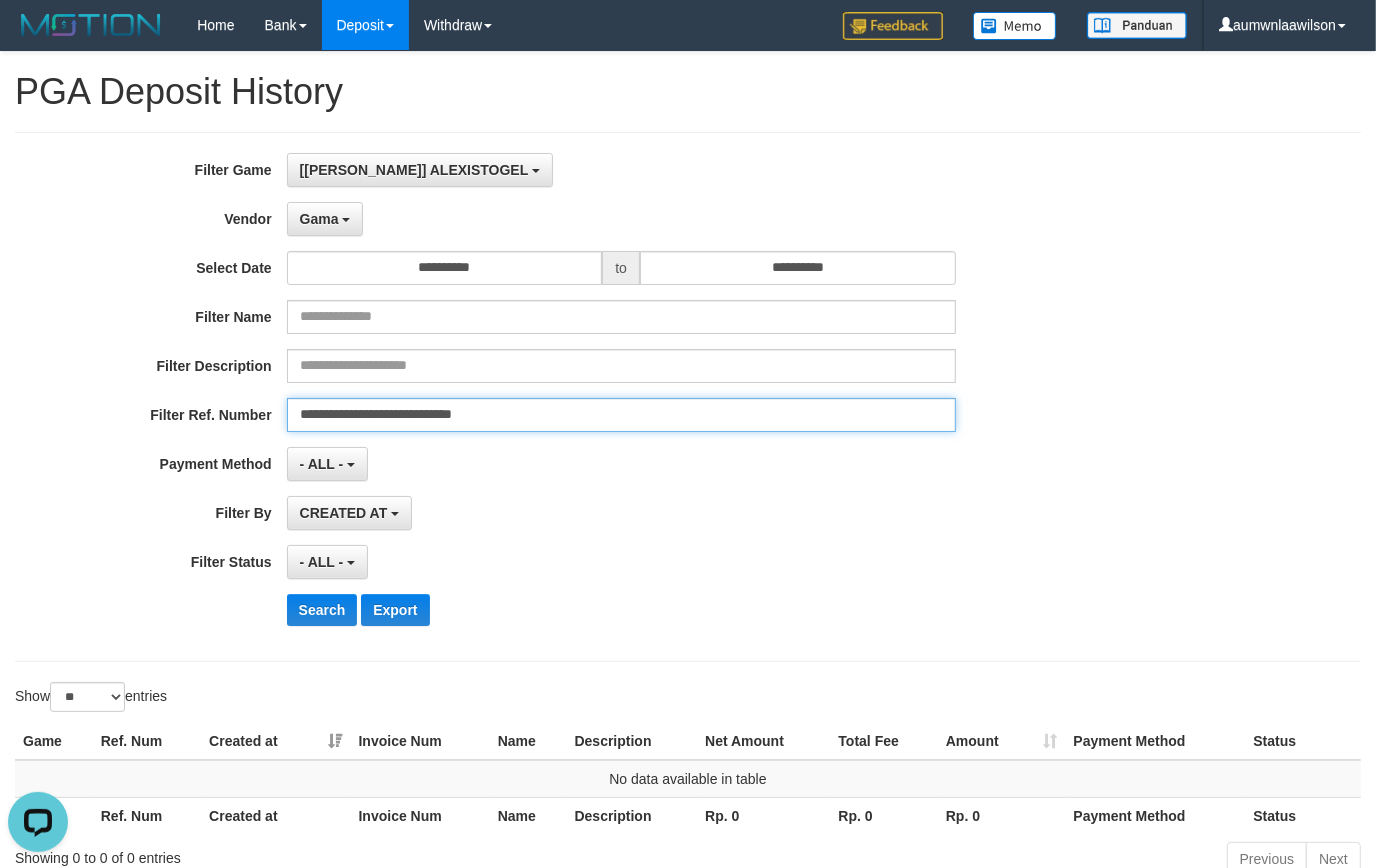 click on "**********" at bounding box center [621, 415] 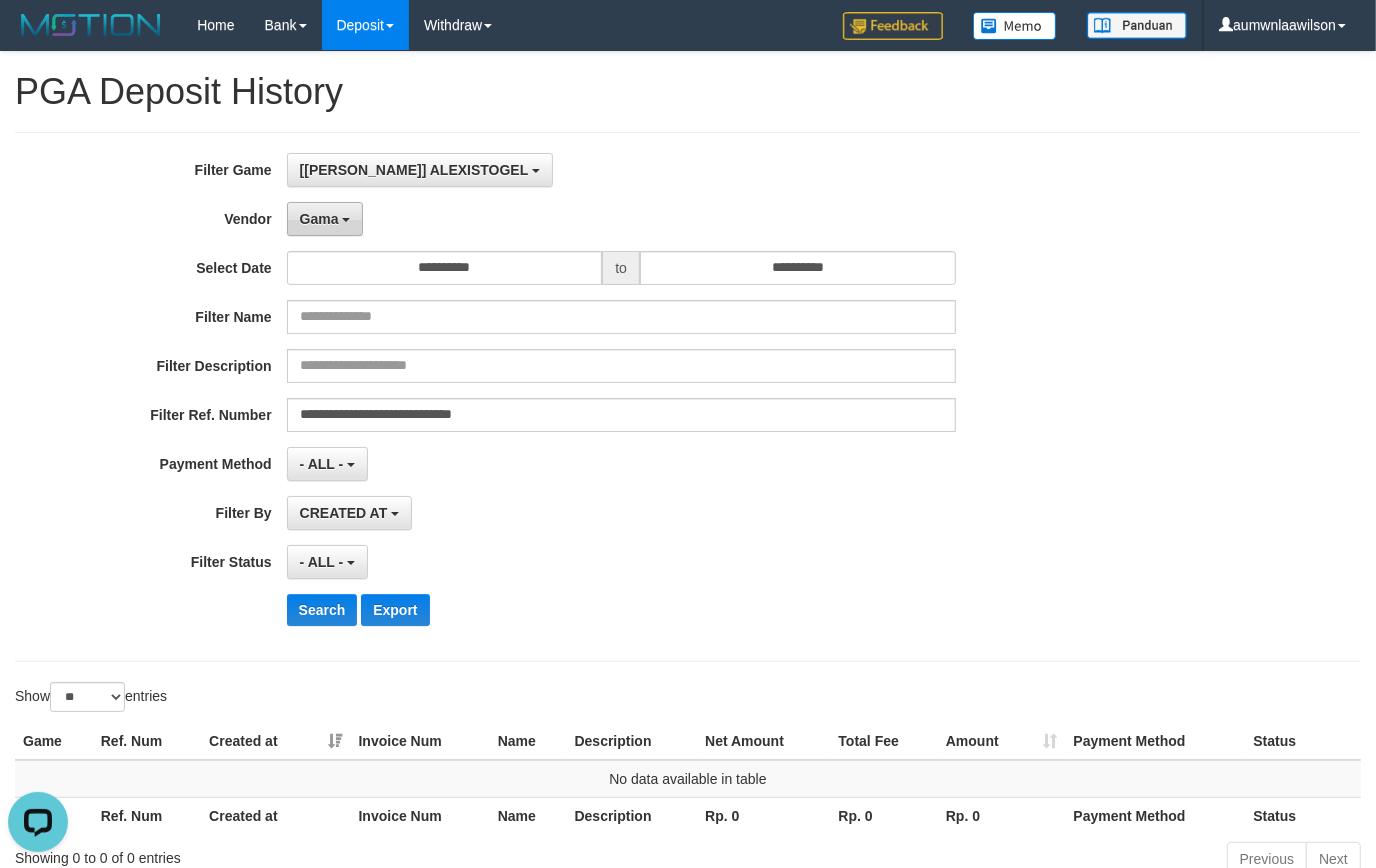 click on "Gama" at bounding box center [325, 219] 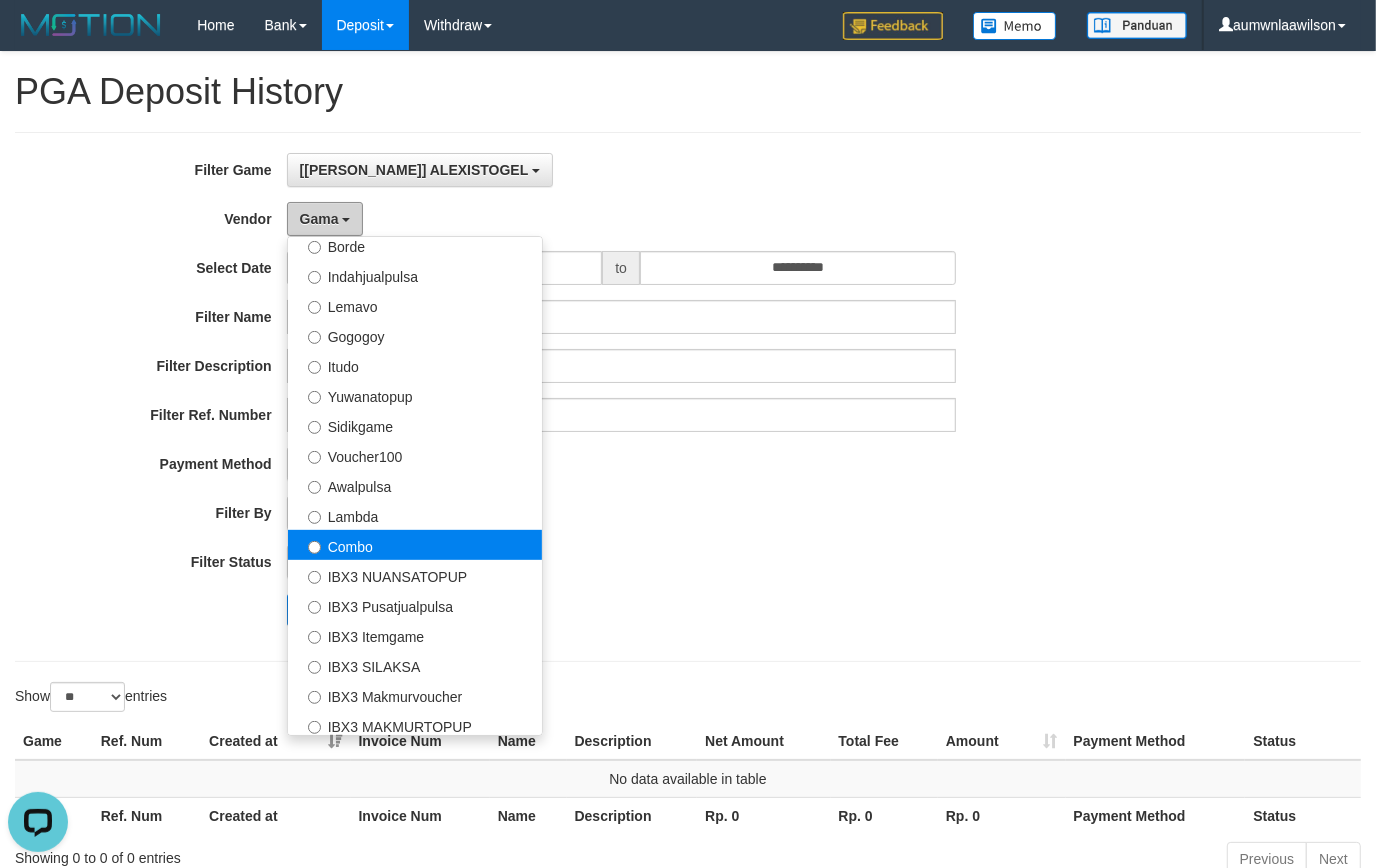 scroll, scrollTop: 686, scrollLeft: 0, axis: vertical 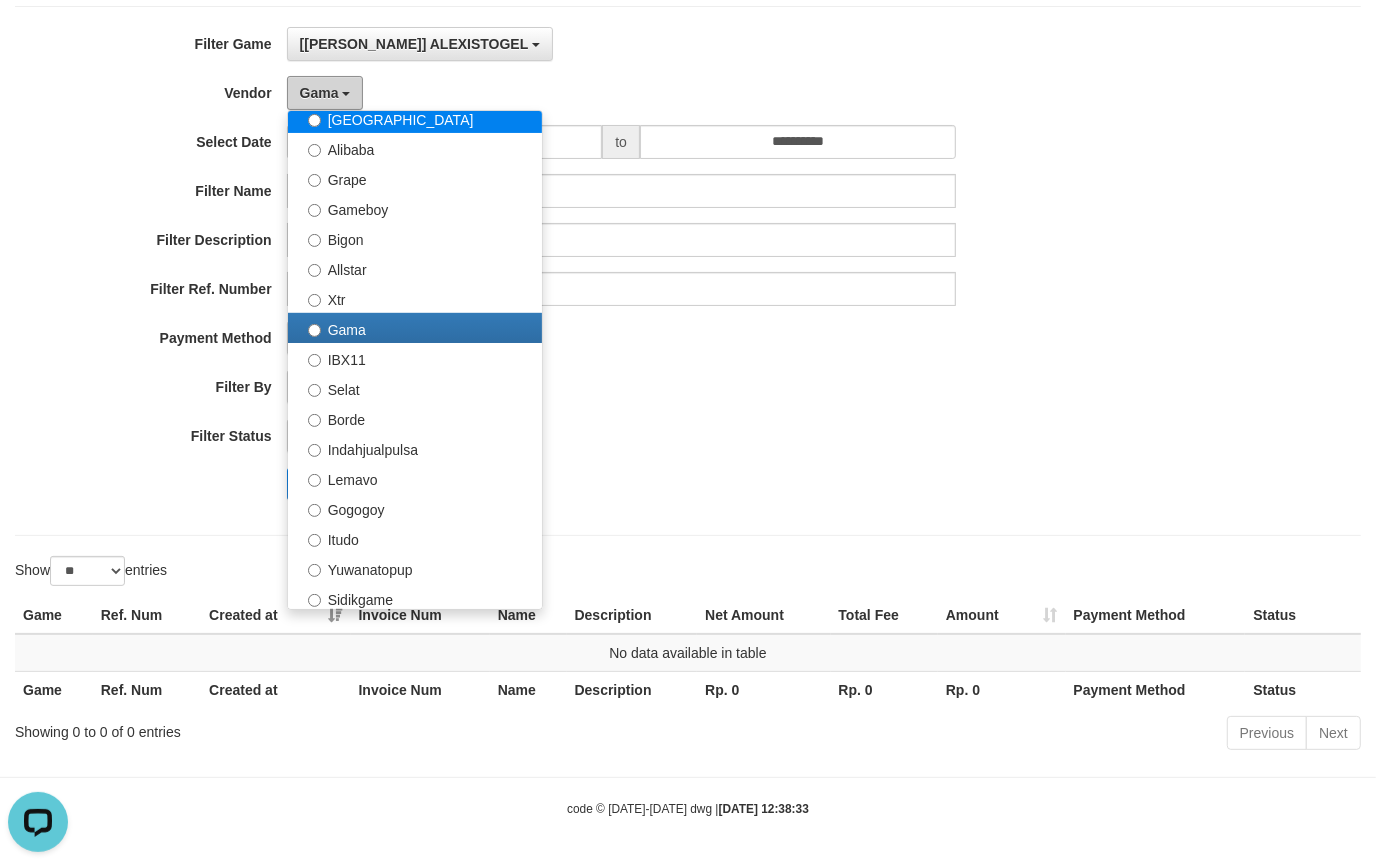 type 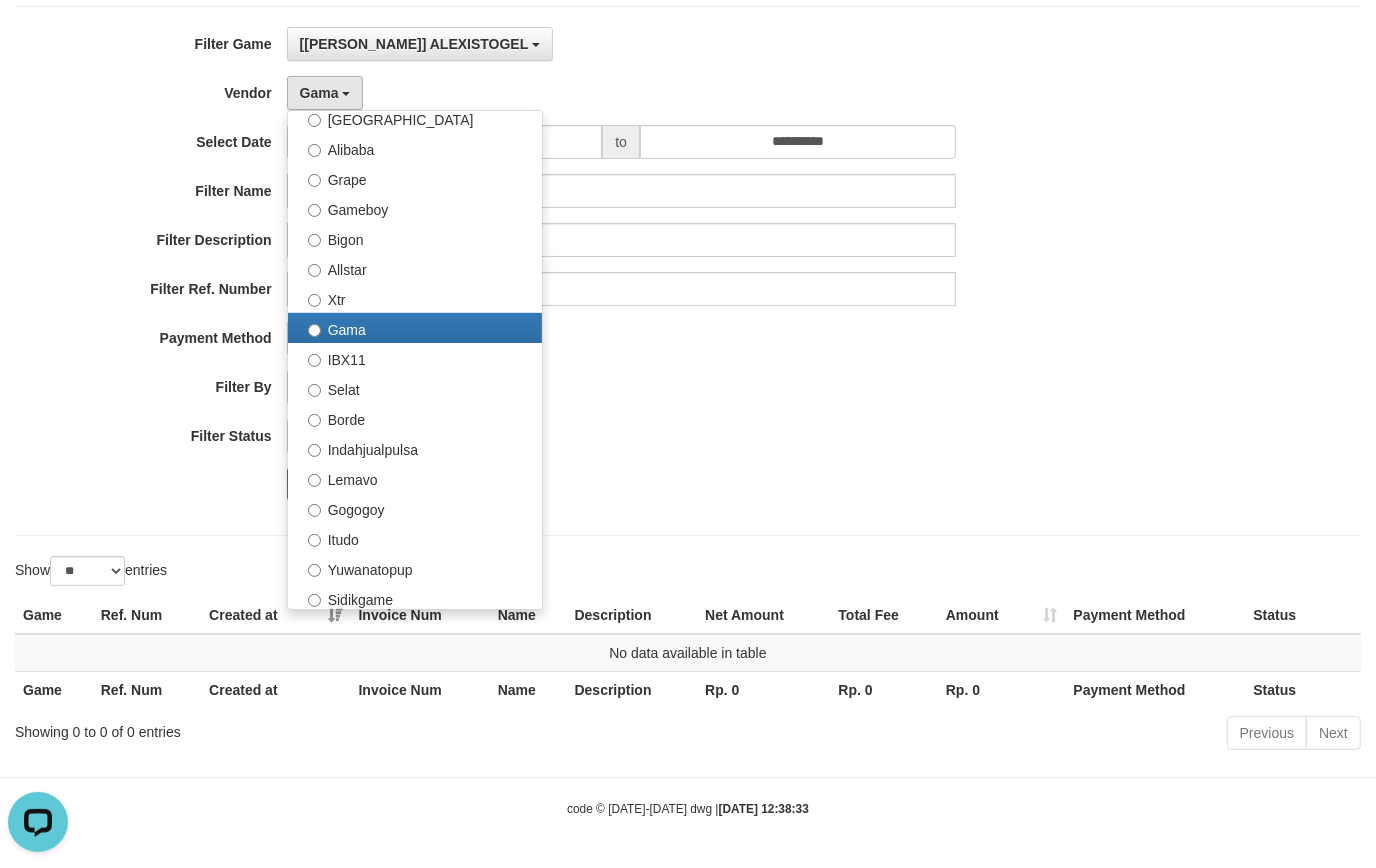 click on "Gama    - Default Vendor -  [PERSON_NAME]  Atlas  WD LB  Java  Purple  Green  Gigantic  Aladin  Dubai  Alibaba  Grape  Gameboy  Bigon  Allstar  Xtr  Gama  IBX11  Selat  Borde  Indahjualpulsa  Lemavo  Gogogoy  Itudo  Yuwanatopup  Sidikgame  Voucher100  Awalpulsa  Lambda  Combo  IBX3 NUANSATOPUP  IBX3 Pusatjualpulsa  IBX3 Itemgame  IBX3 SILAKSA  IBX3 Makmurvoucher  IBX3 MAKMURTOPUP  IBX3 Pilihvoucher" at bounding box center (621, 93) 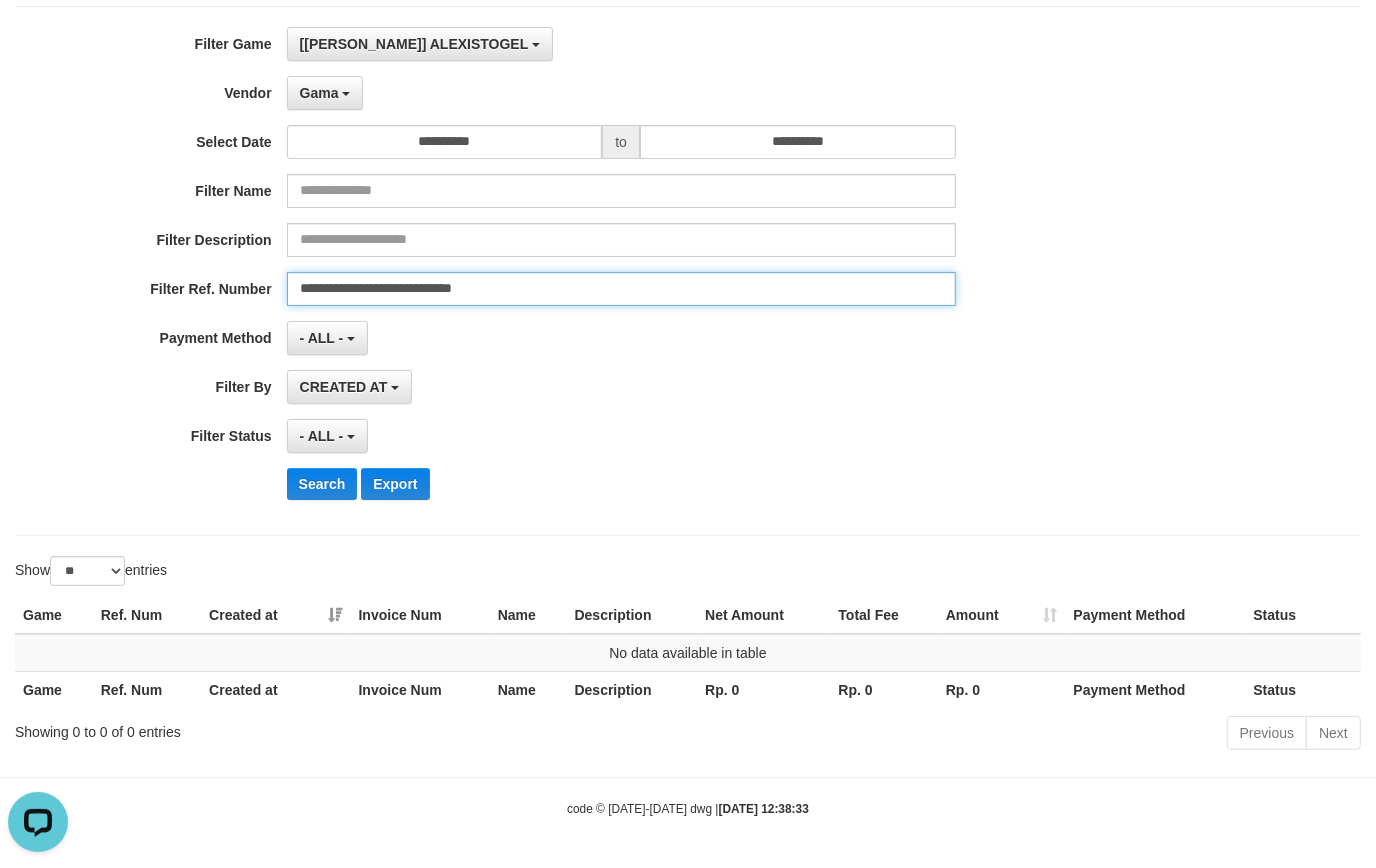 click on "**********" at bounding box center (621, 289) 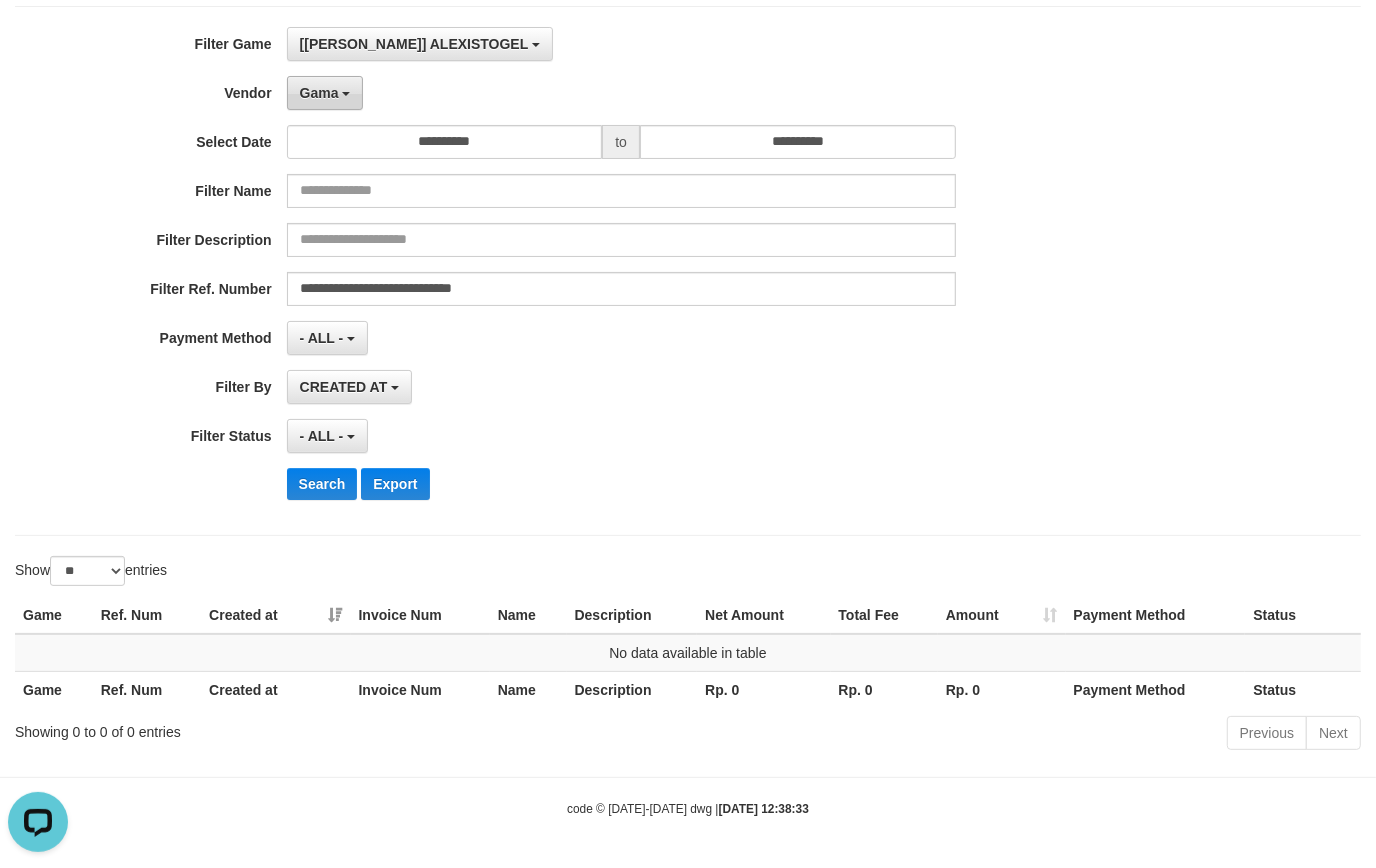 click on "Gama" at bounding box center [319, 93] 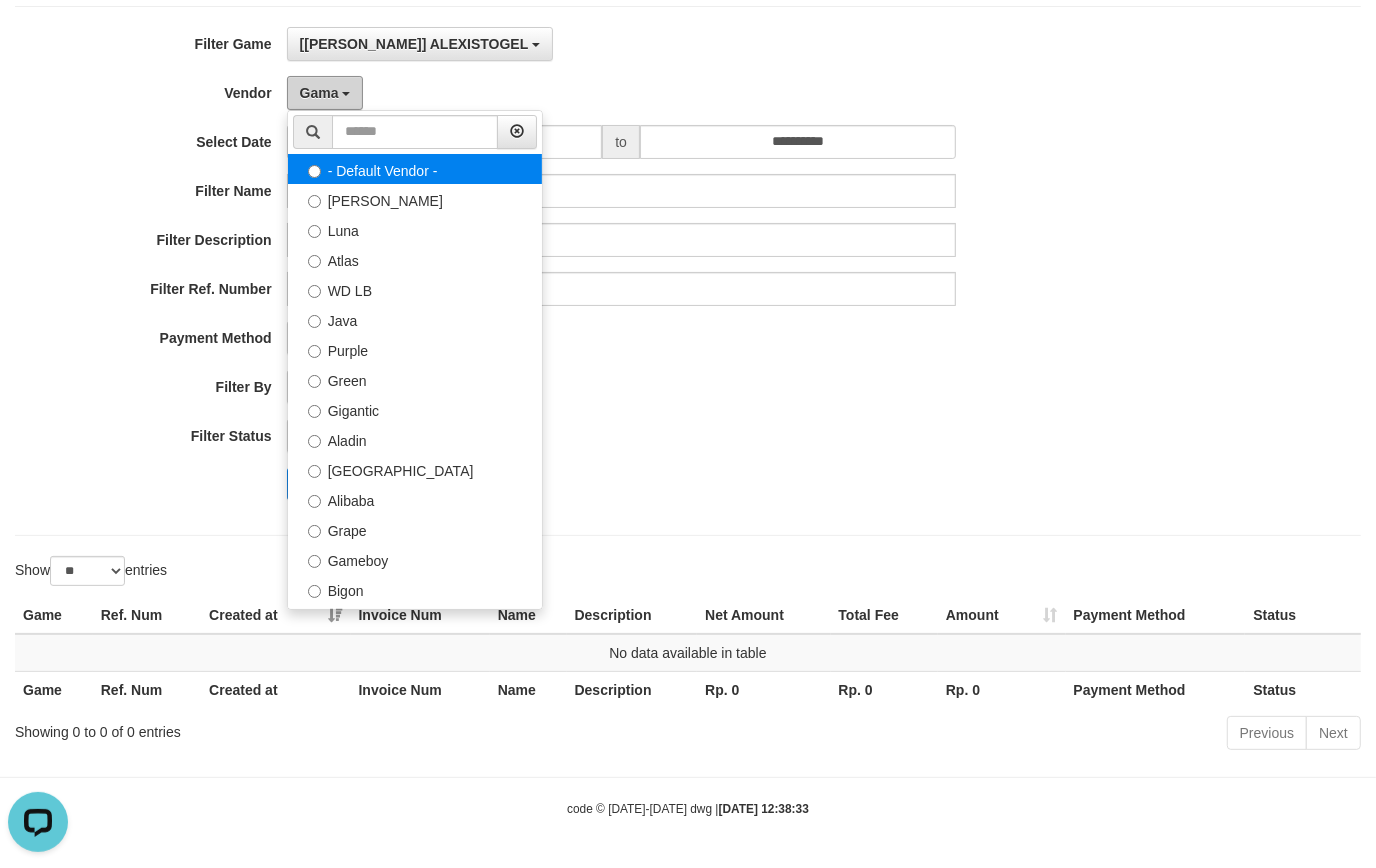 scroll, scrollTop: 0, scrollLeft: 0, axis: both 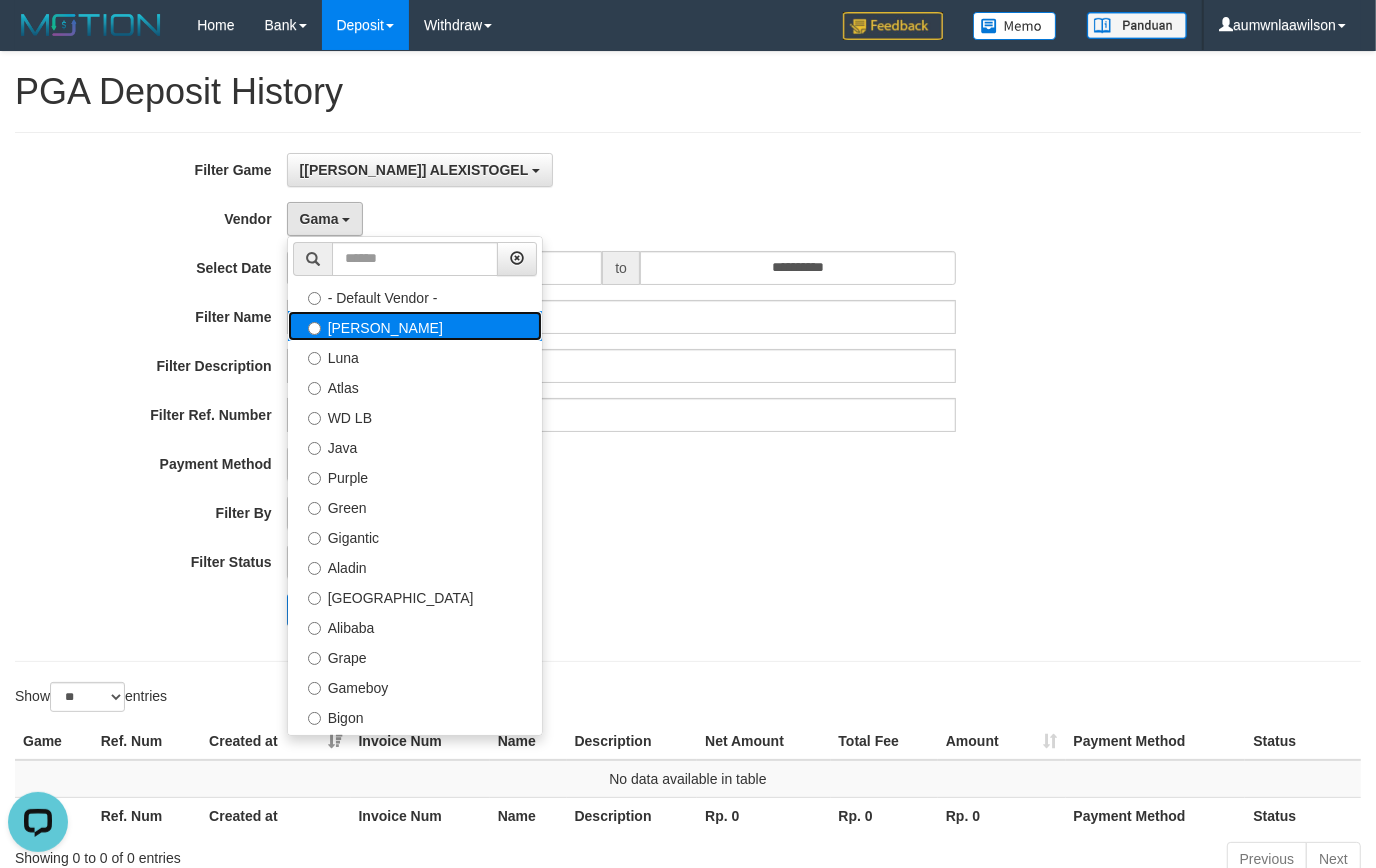 click on "[PERSON_NAME]" at bounding box center (415, 326) 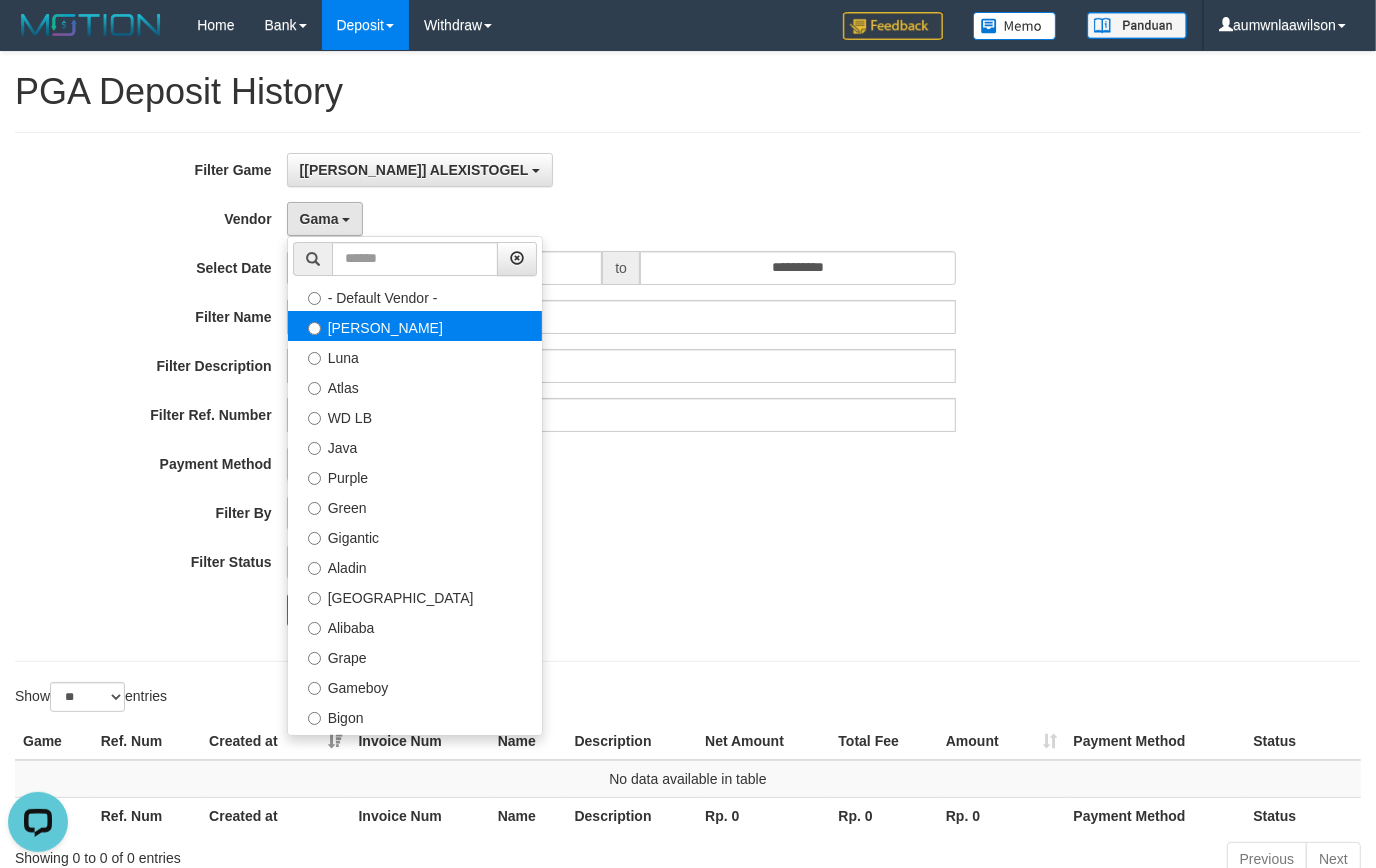 select on "**********" 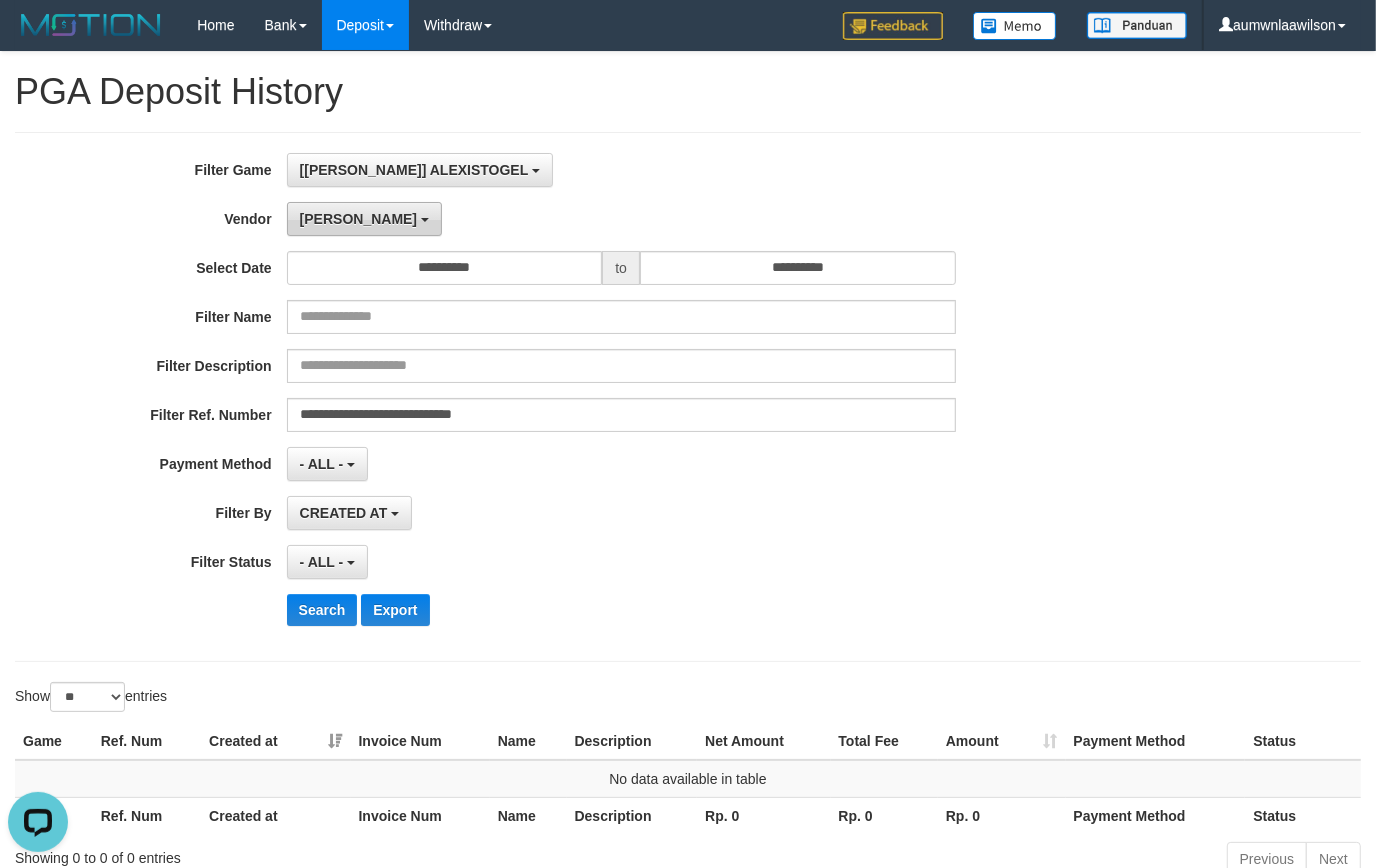 click on "[PERSON_NAME]" at bounding box center [364, 219] 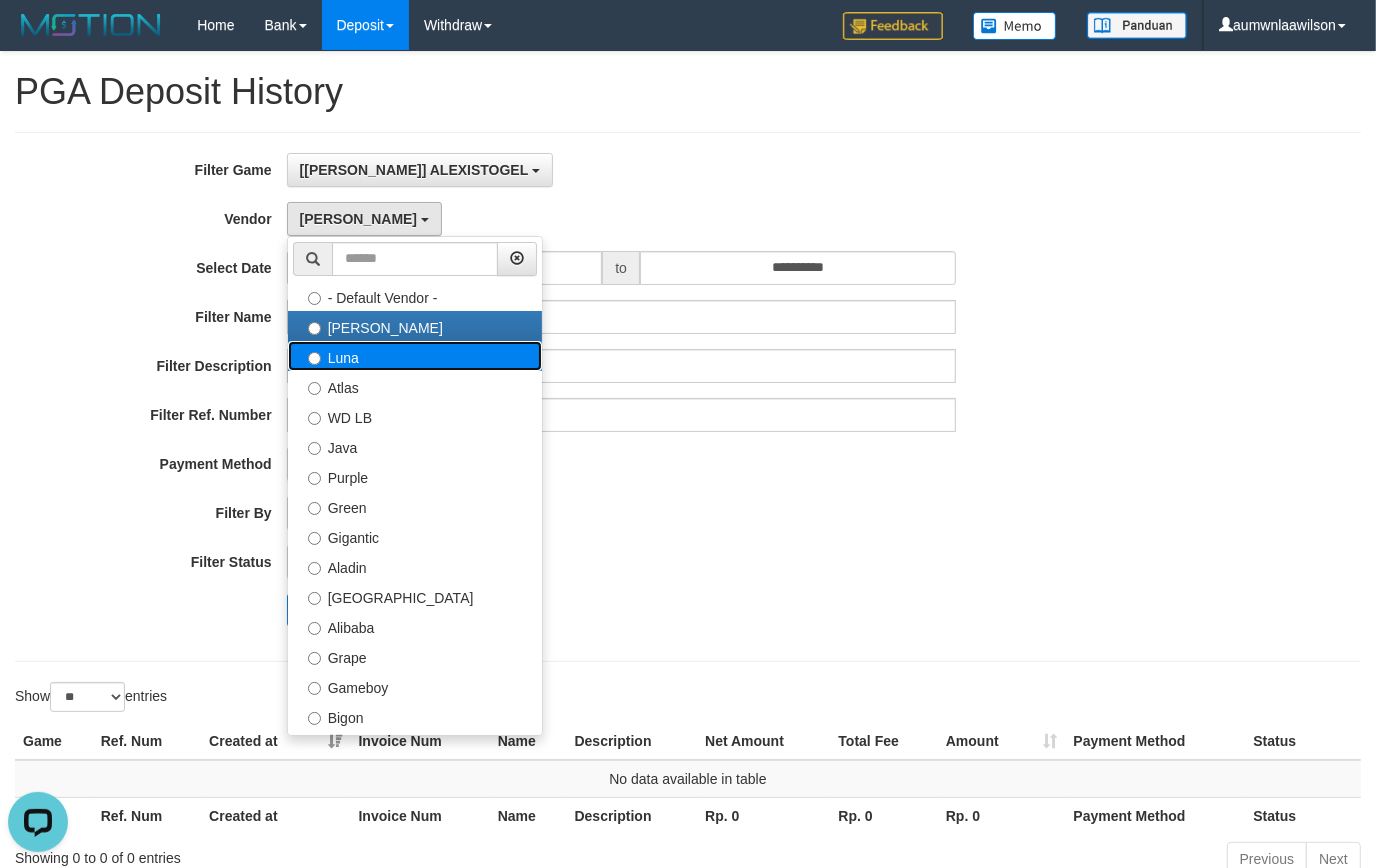 click on "Luna" at bounding box center [415, 356] 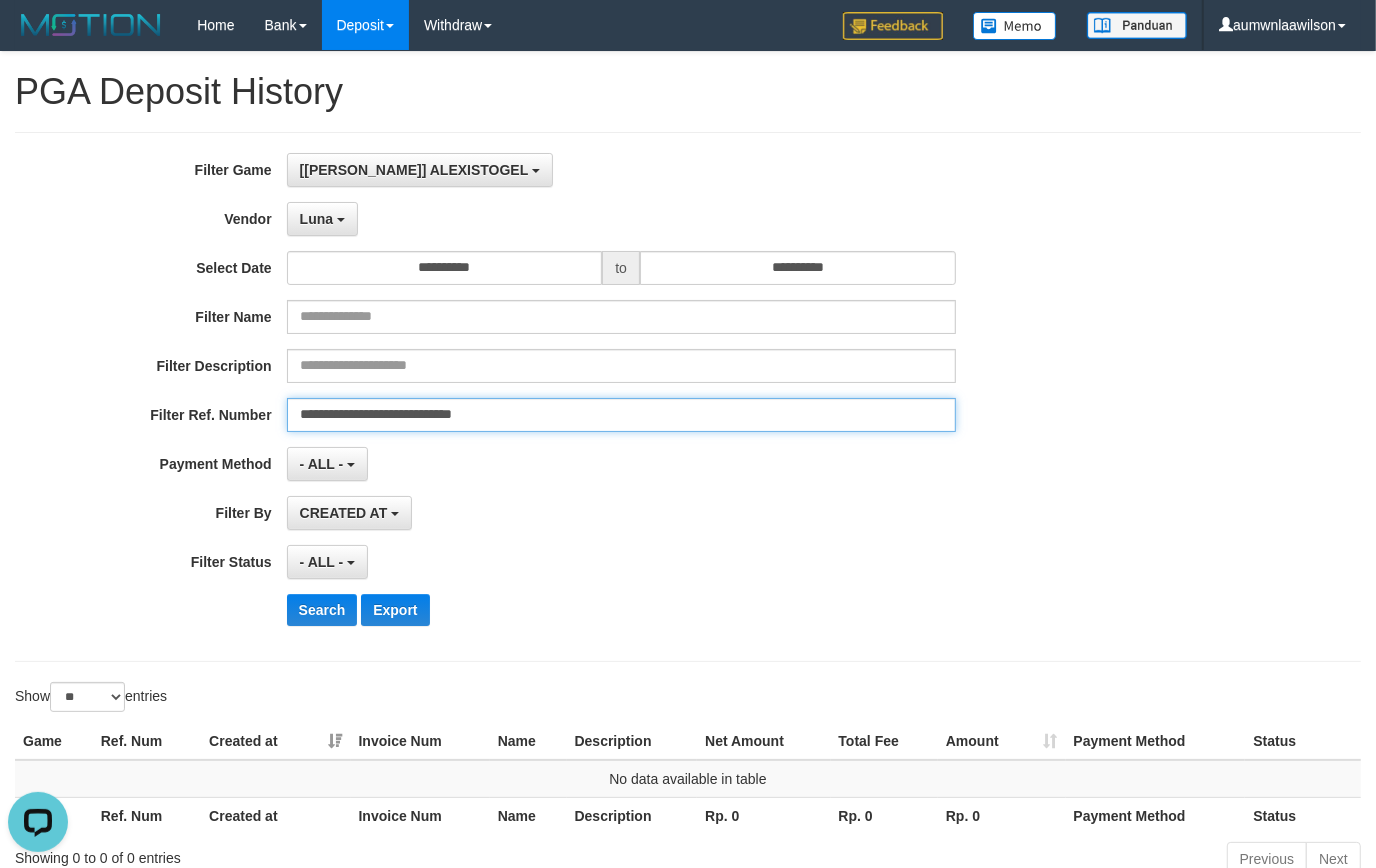 click on "**********" at bounding box center [621, 415] 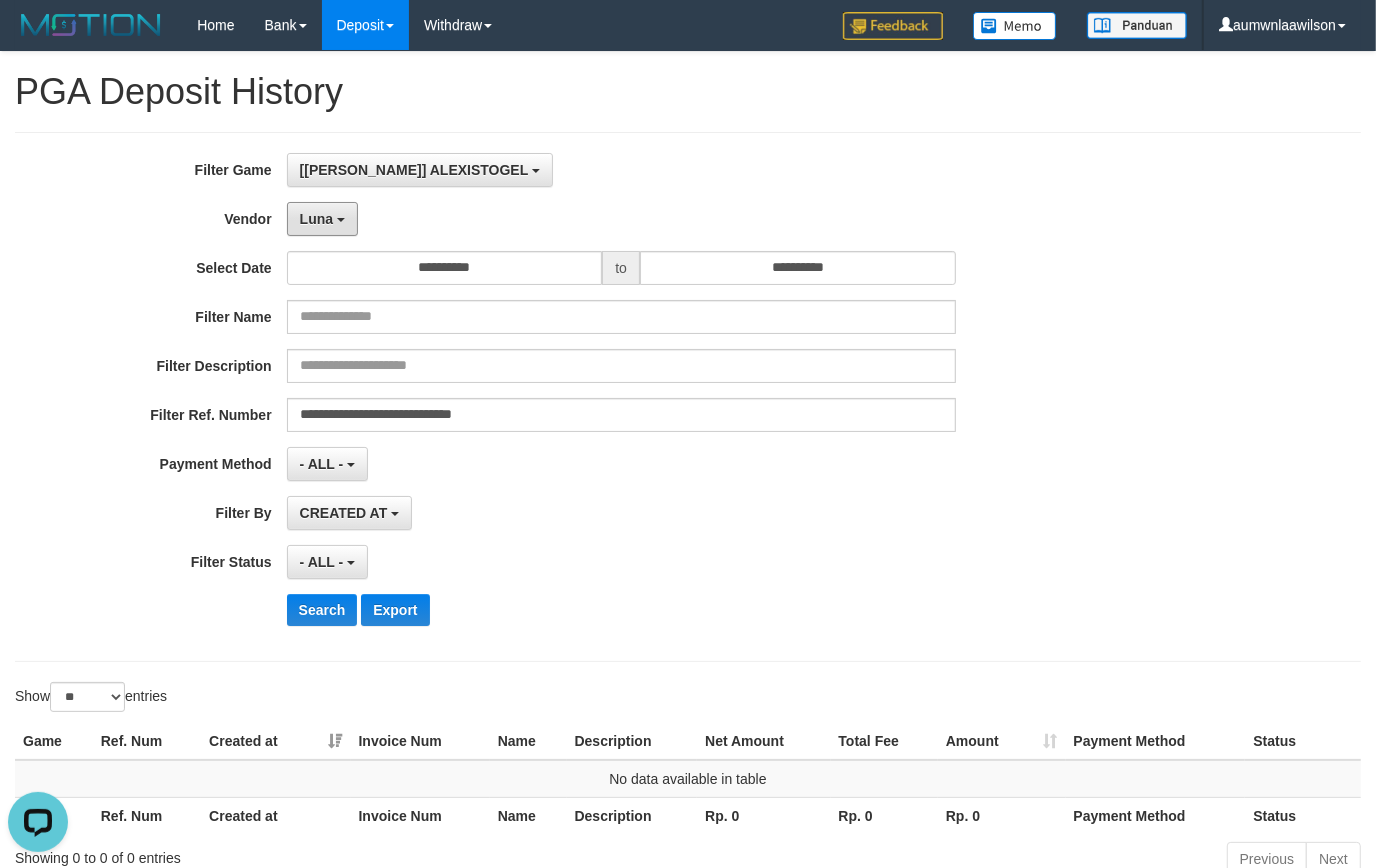 drag, startPoint x: 312, startPoint y: 227, endPoint x: 317, endPoint y: 250, distance: 23.537205 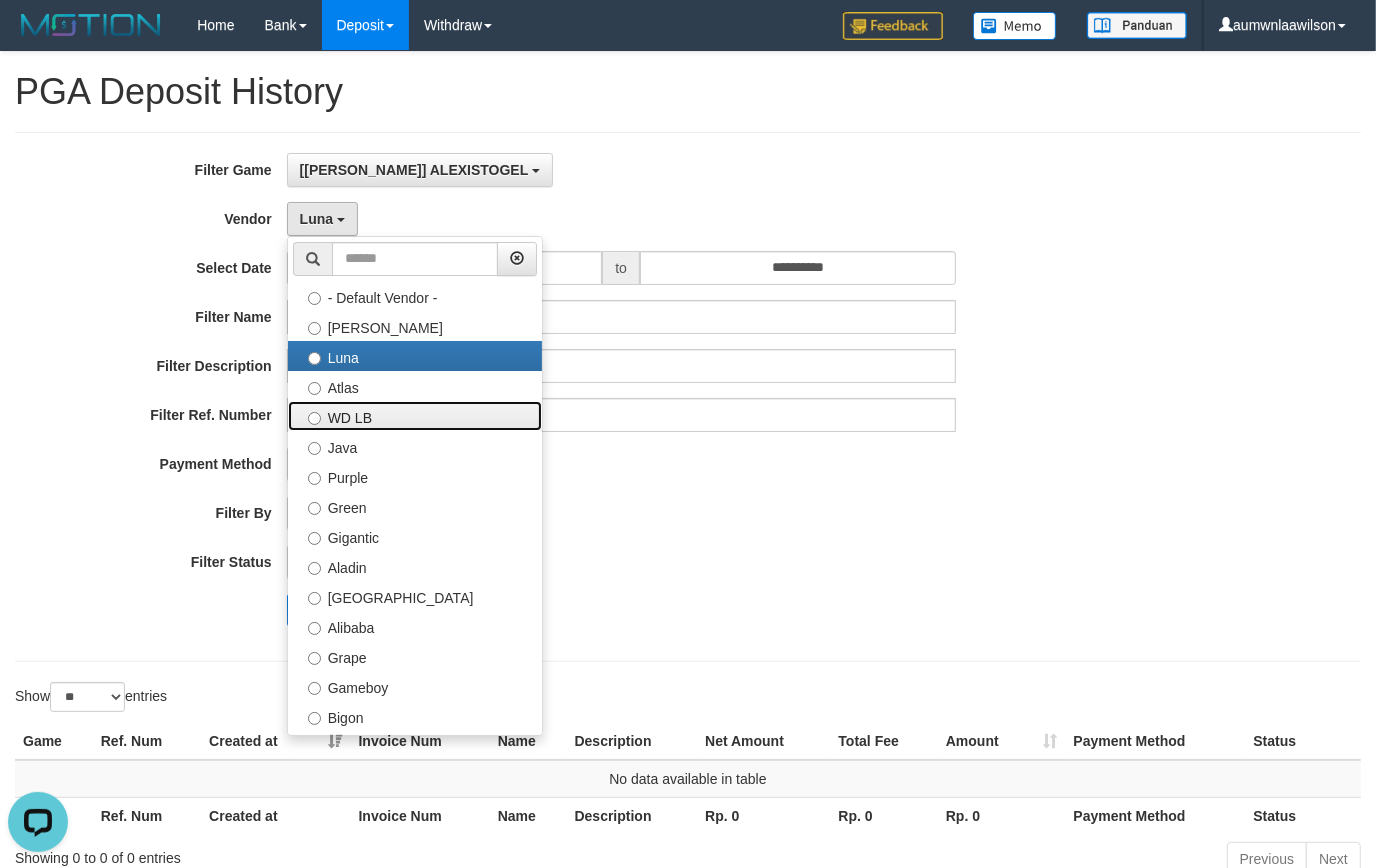 drag, startPoint x: 348, startPoint y: 418, endPoint x: 407, endPoint y: 426, distance: 59.5399 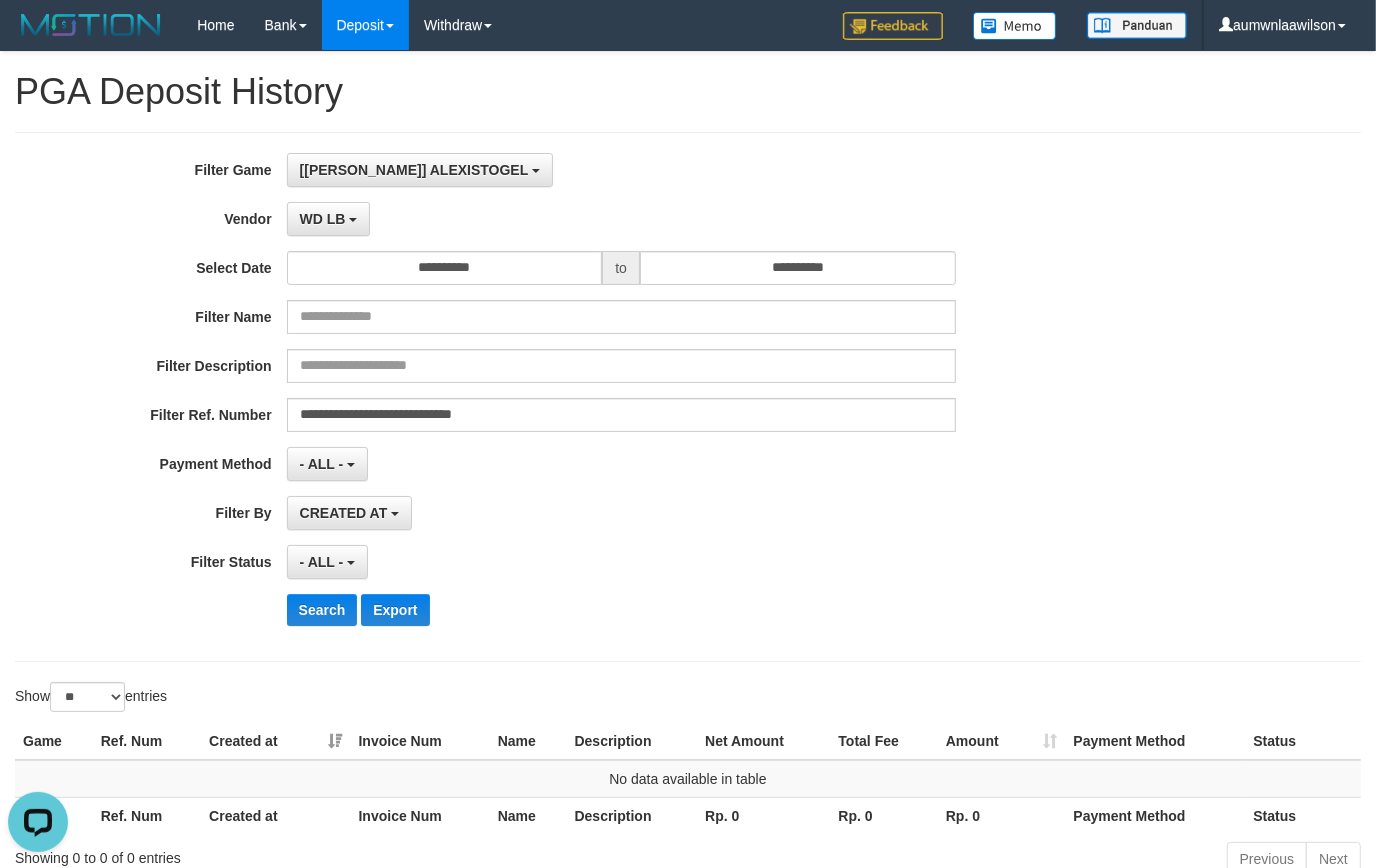 click on "**********" at bounding box center [573, 397] 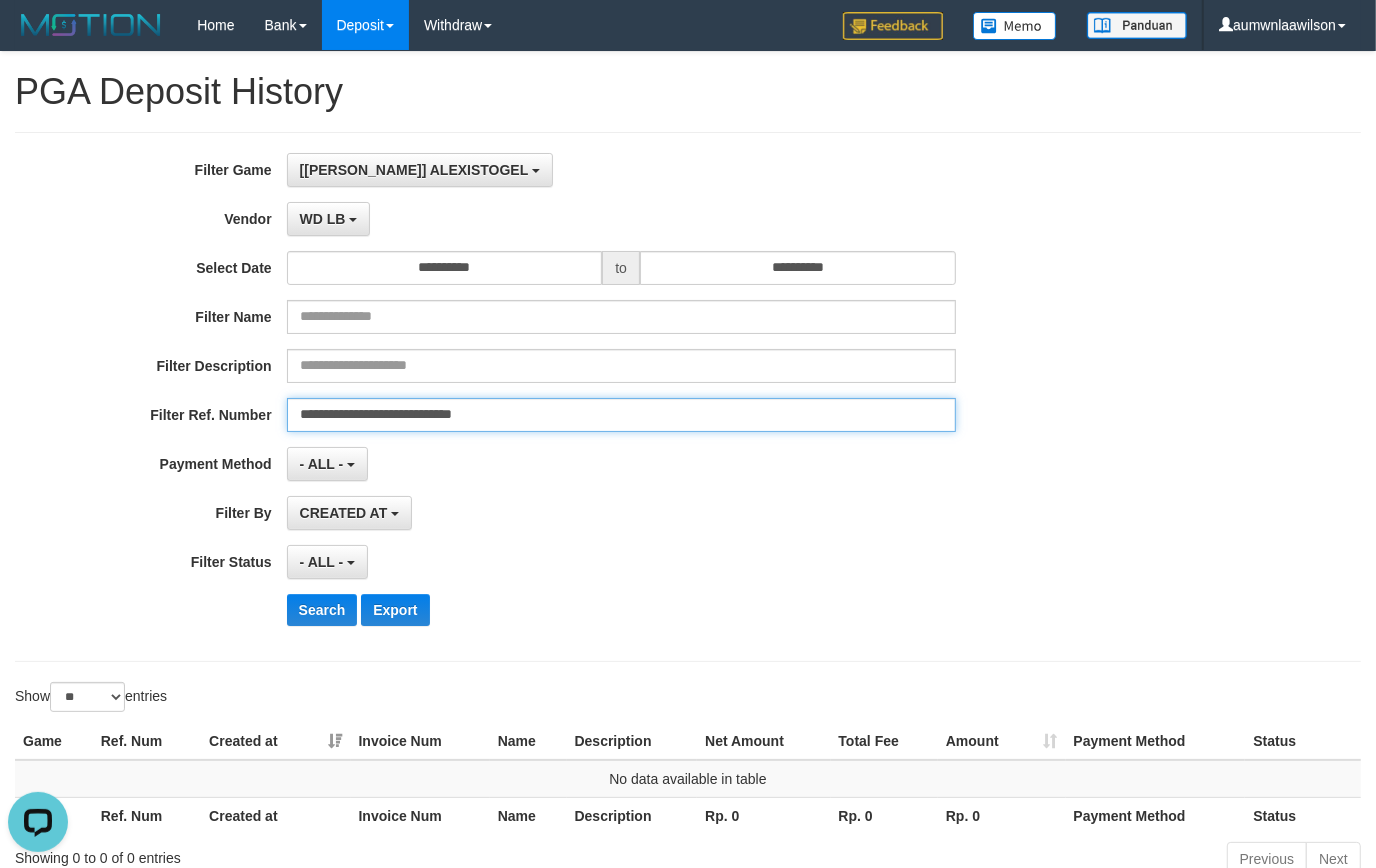 click on "**********" at bounding box center (621, 415) 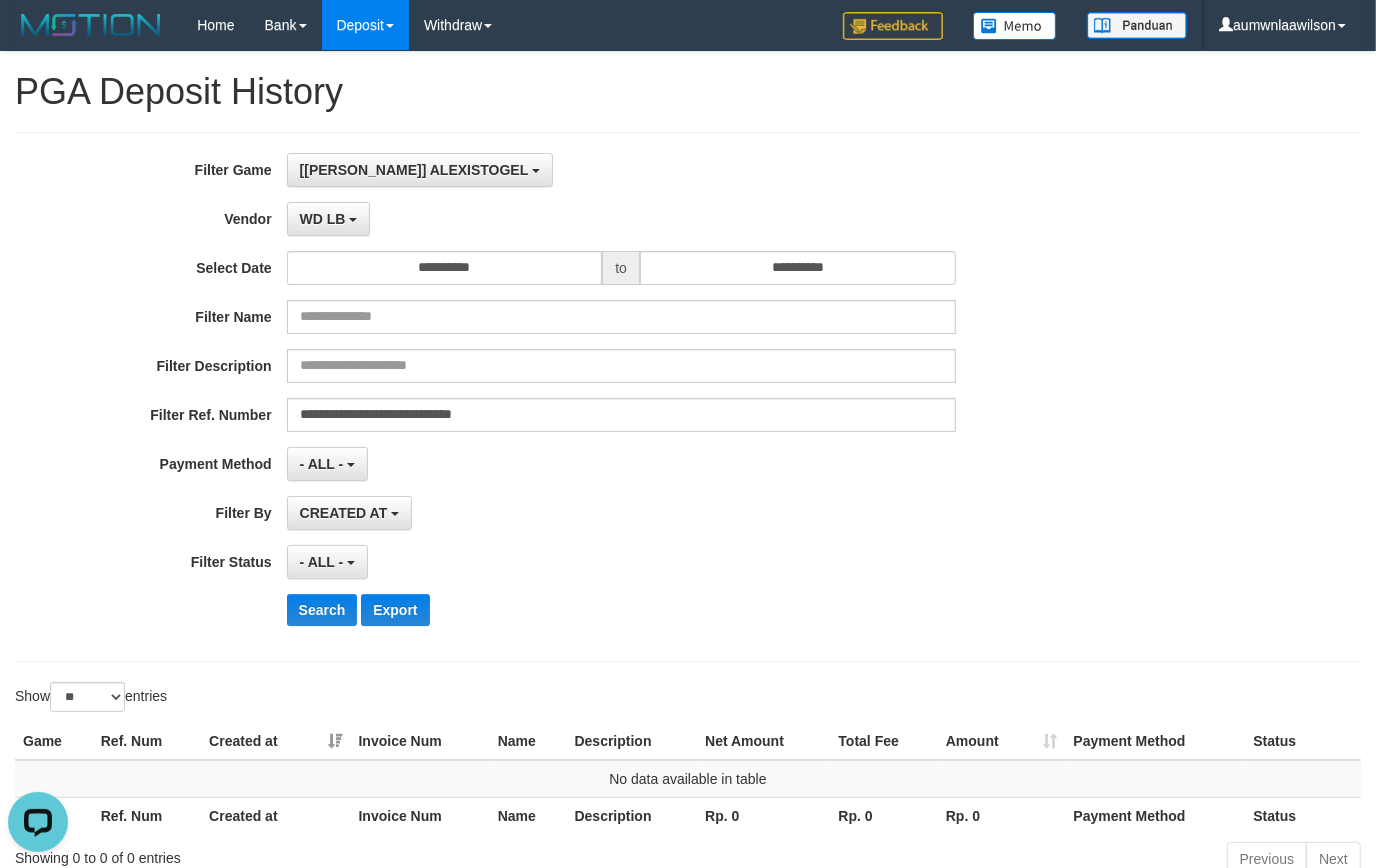 click on "**********" at bounding box center [573, 397] 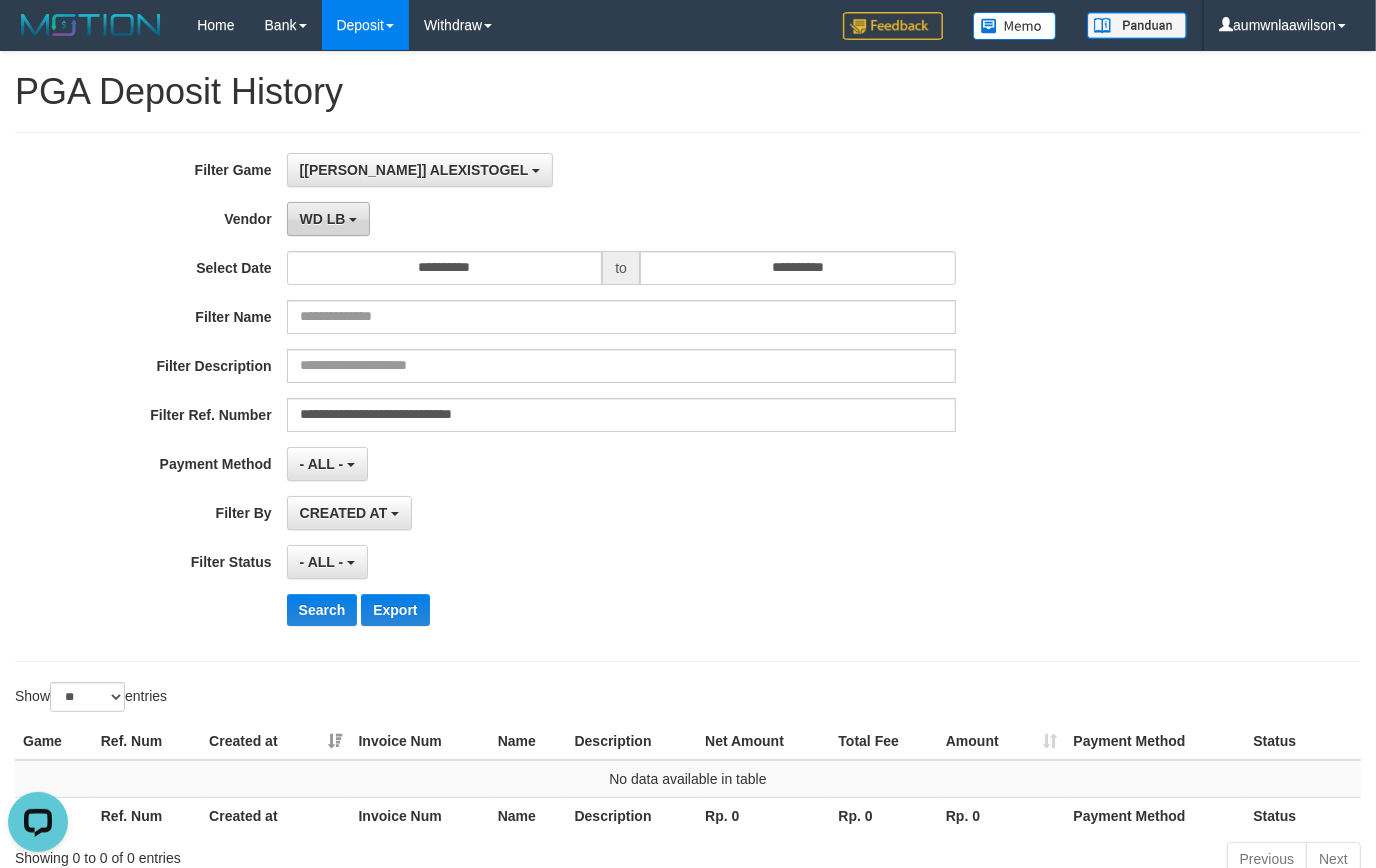 click on "WD LB" at bounding box center [323, 219] 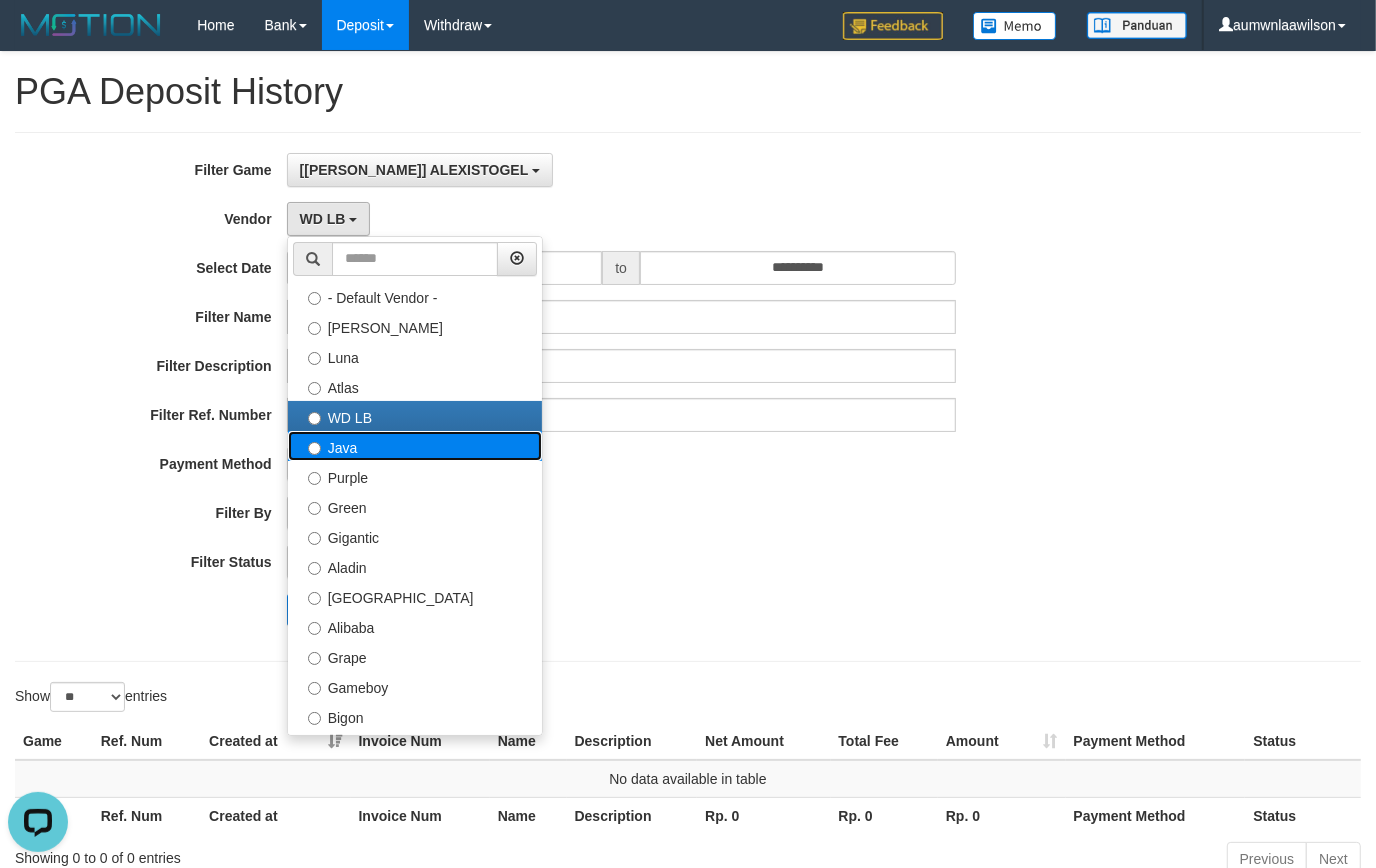click on "Java" at bounding box center [415, 446] 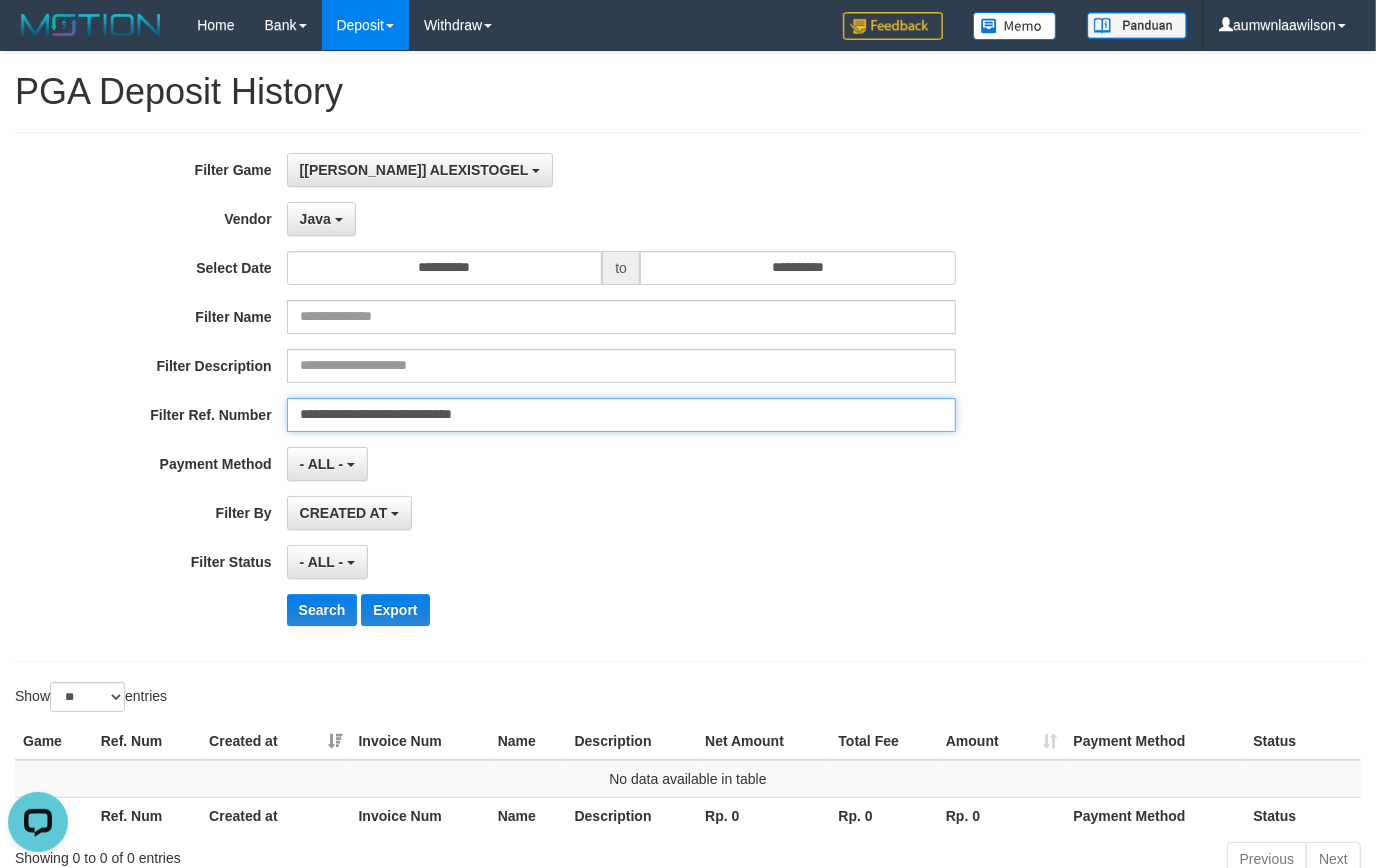click on "**********" at bounding box center [621, 415] 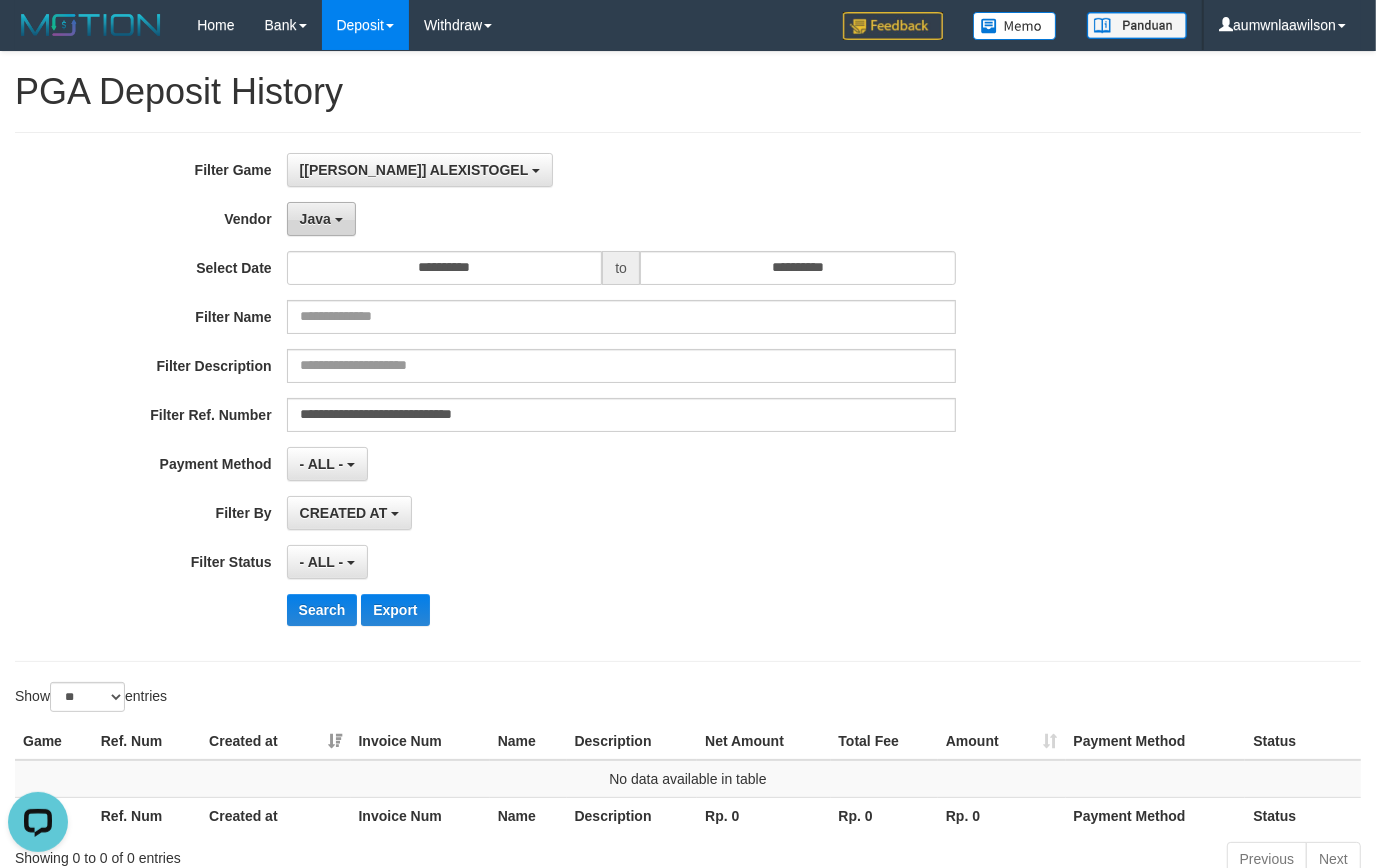 click on "Java" at bounding box center [321, 219] 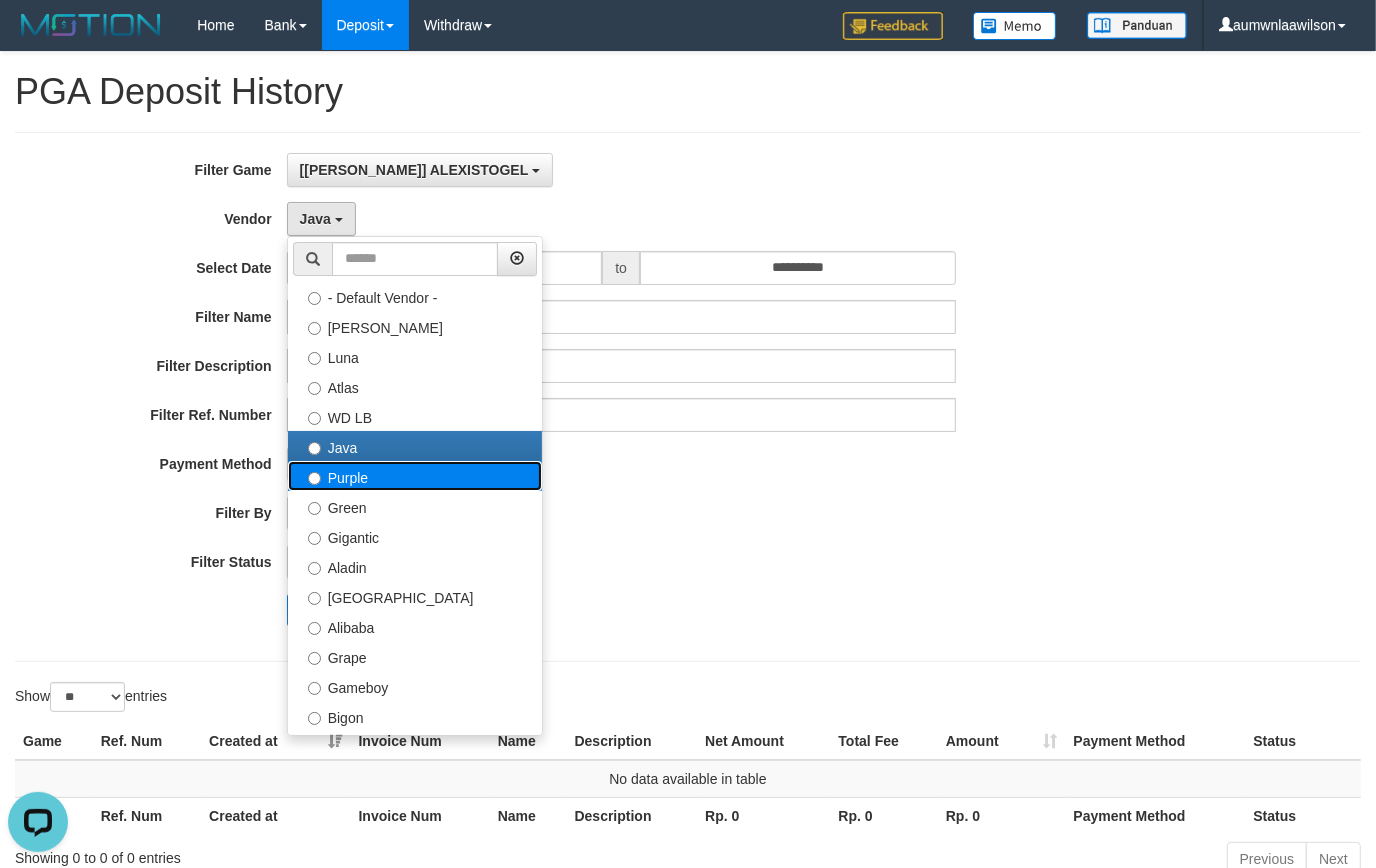 click on "Purple" at bounding box center [415, 476] 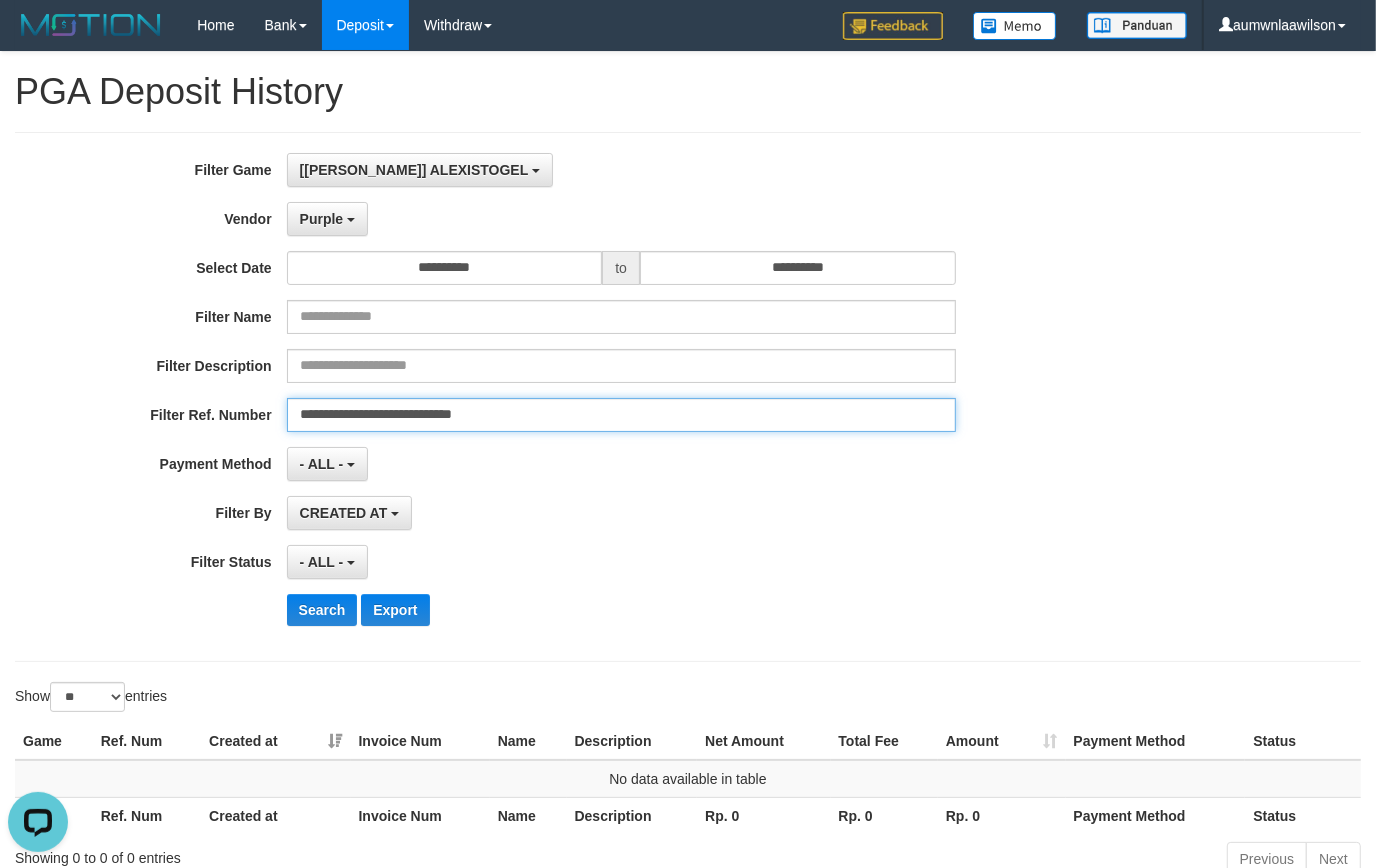 click on "**********" at bounding box center [621, 415] 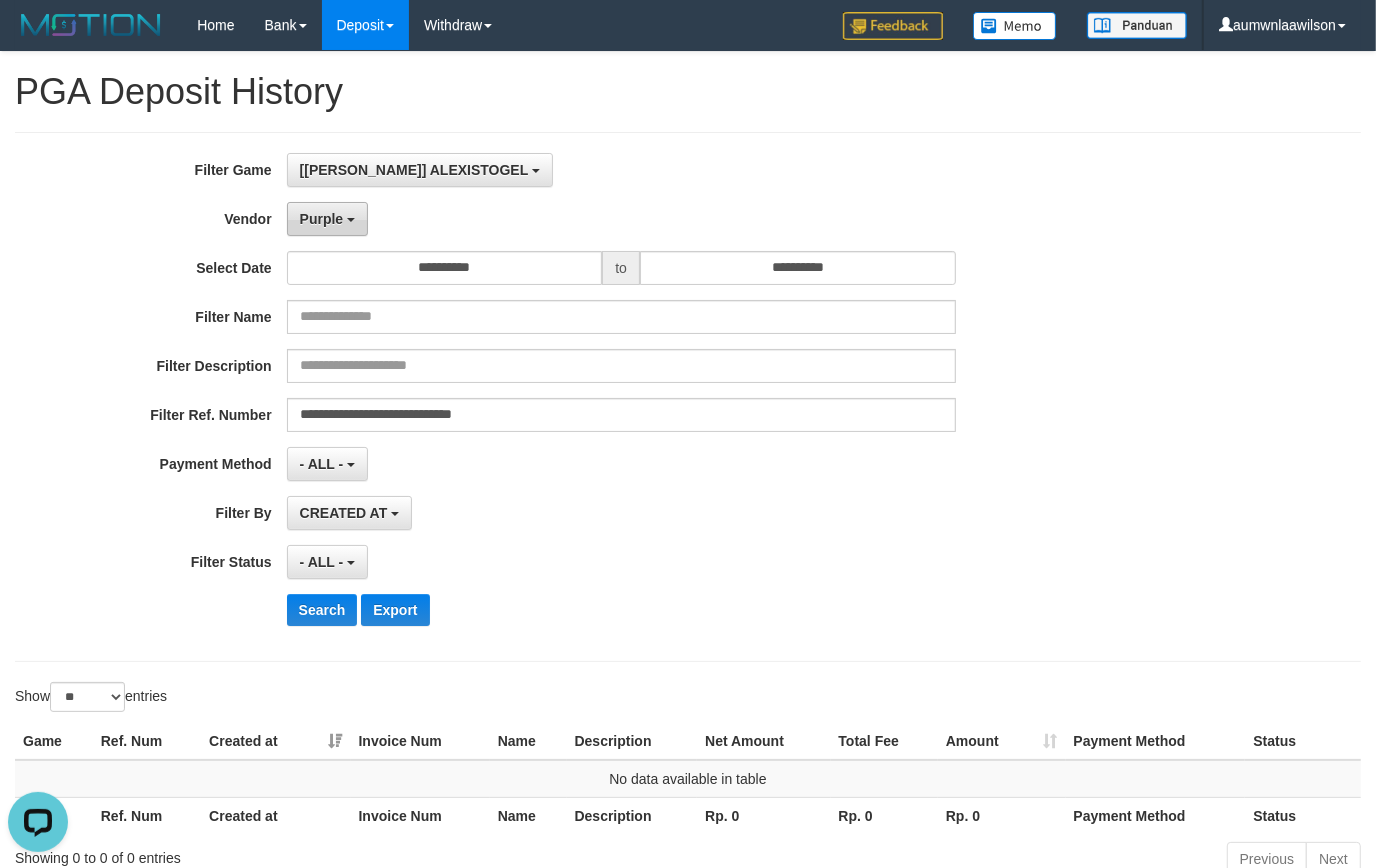 click on "Purple" at bounding box center [322, 219] 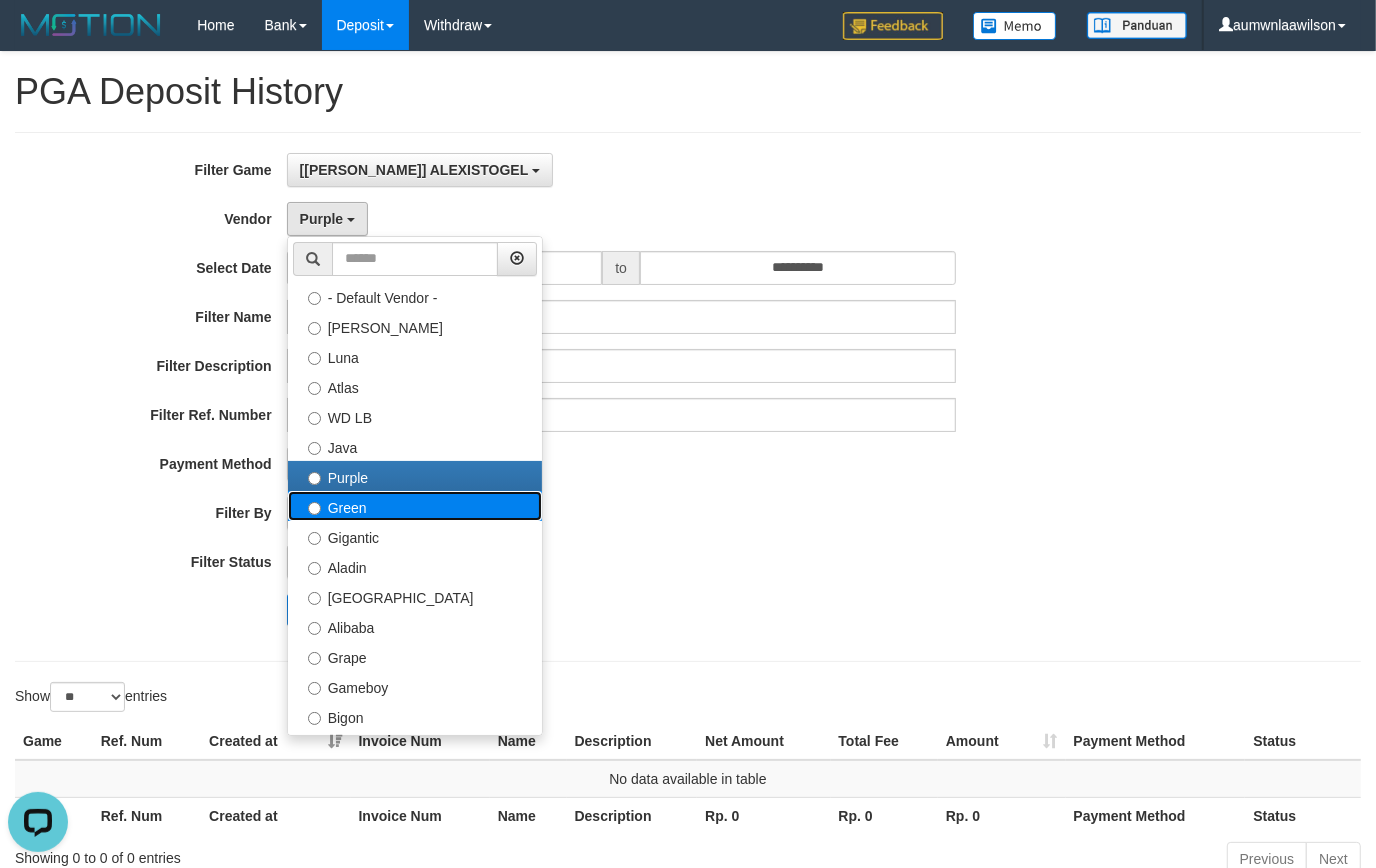 click on "Green" at bounding box center (415, 506) 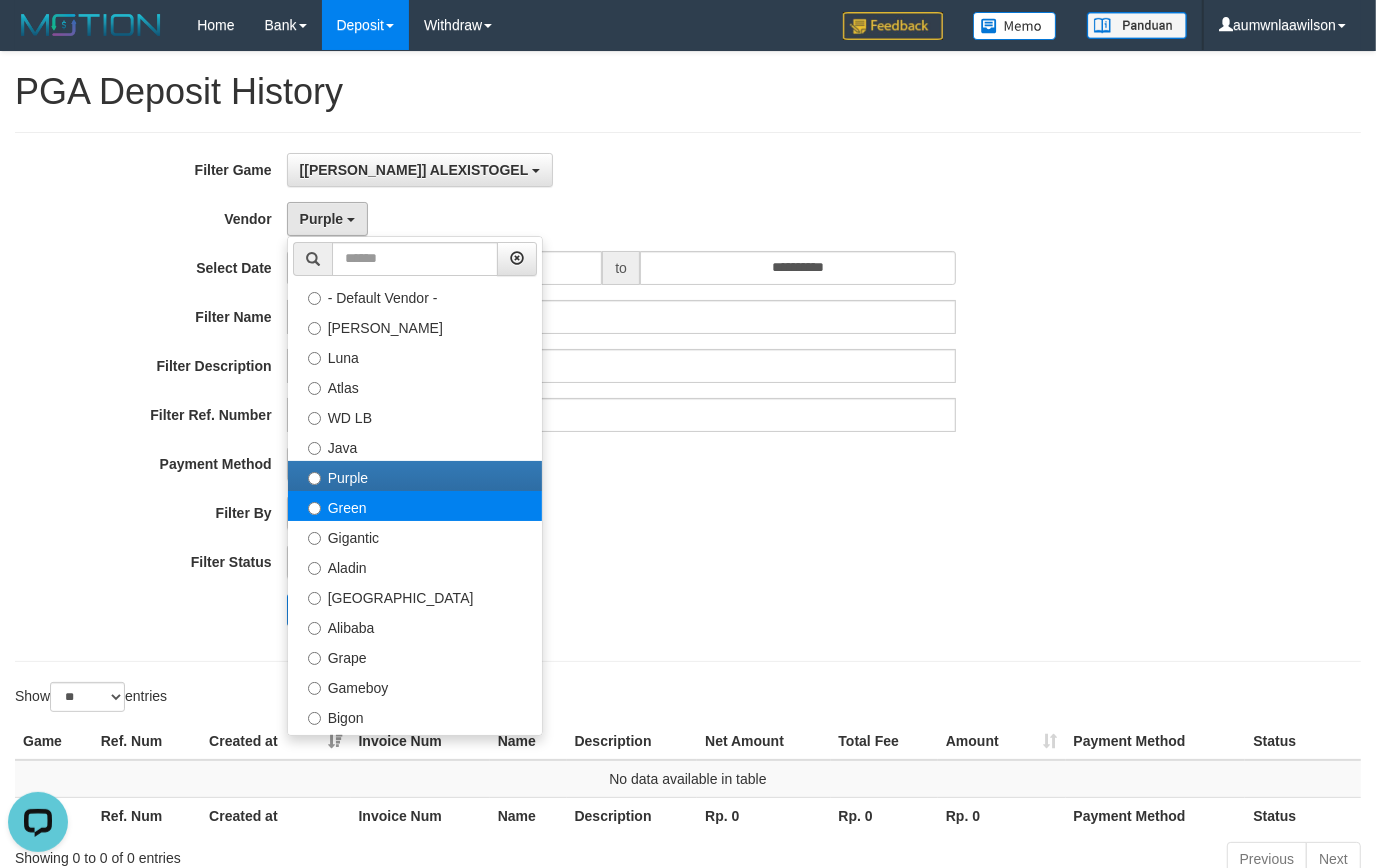 select on "**********" 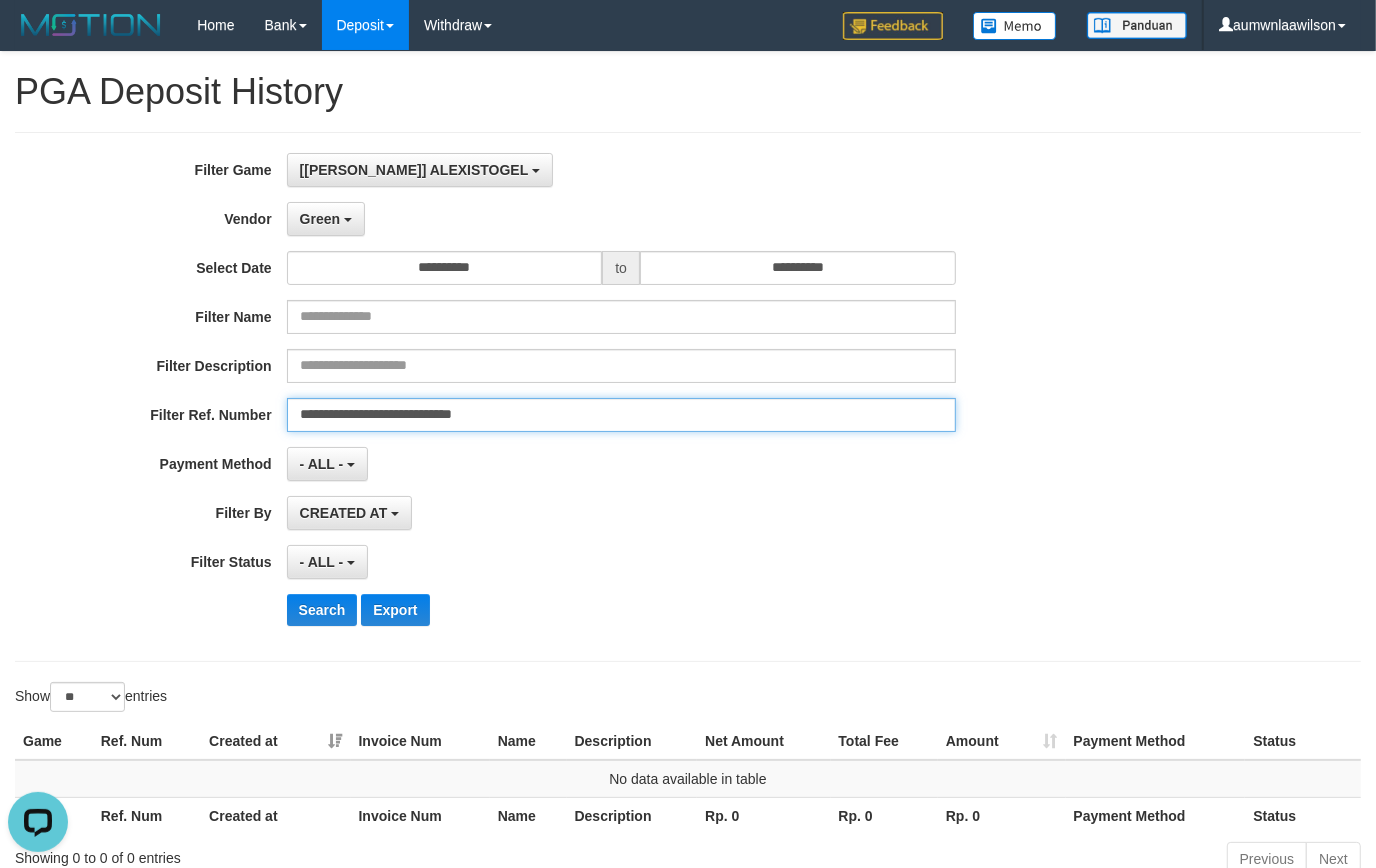 click on "**********" at bounding box center (621, 415) 